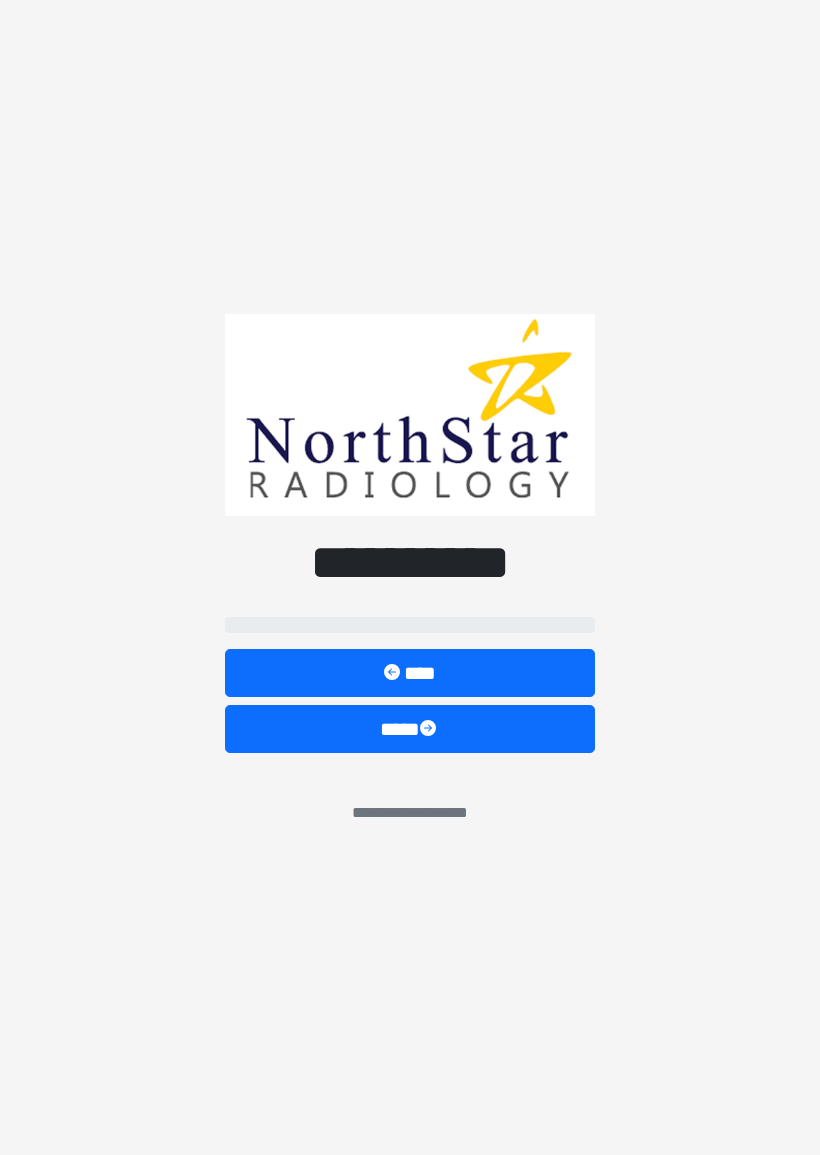 scroll, scrollTop: 0, scrollLeft: 0, axis: both 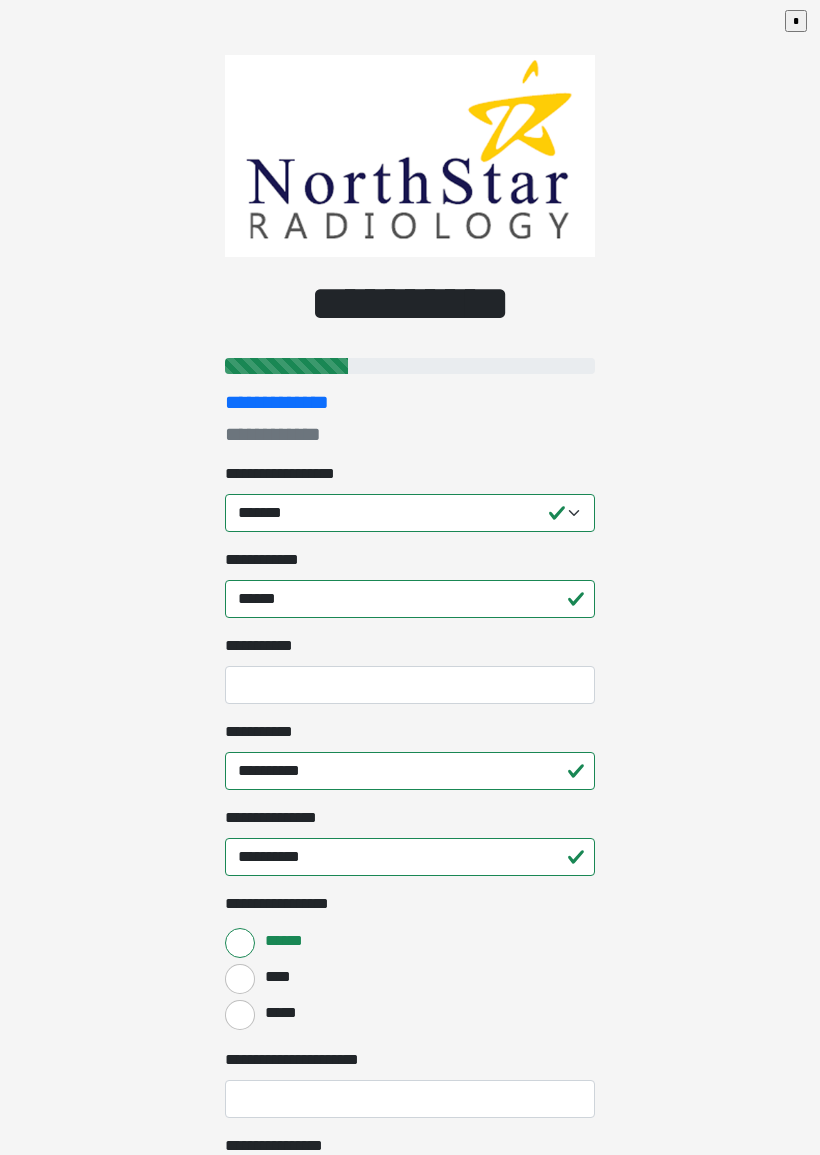 click on "**********" at bounding box center [410, 577] 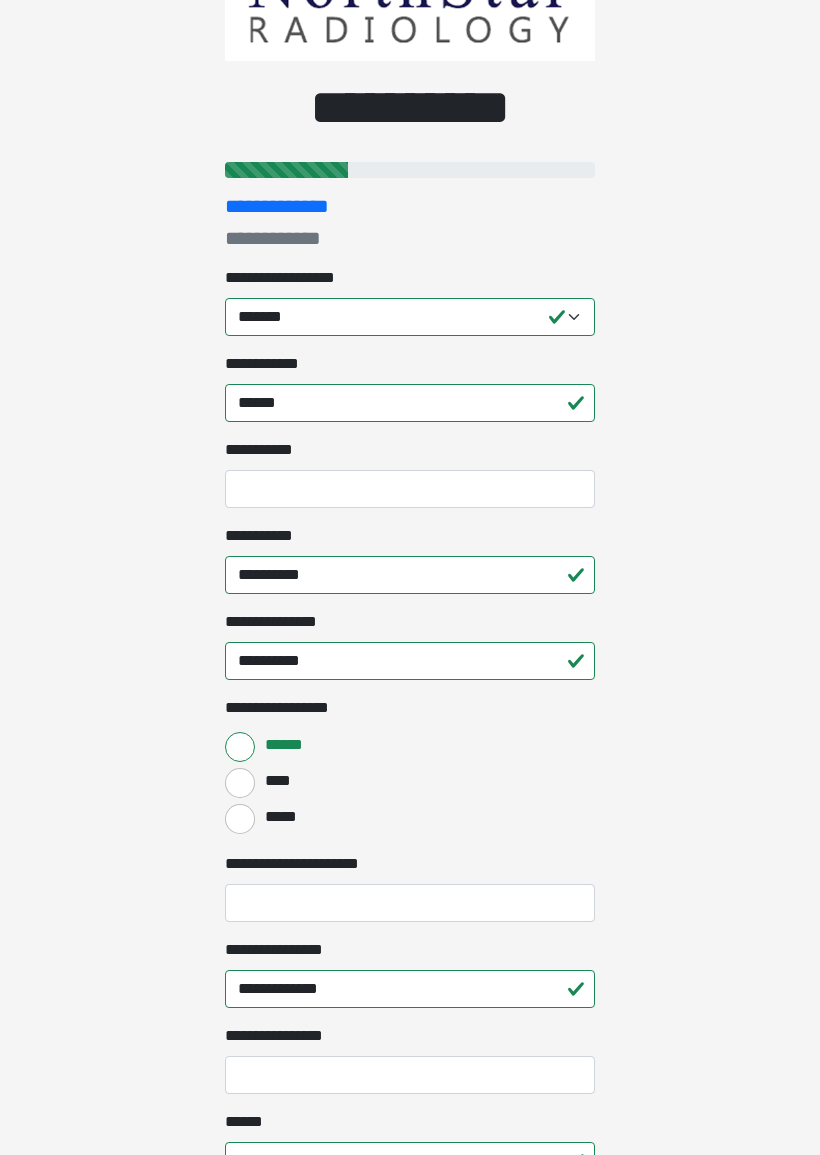 scroll, scrollTop: 252, scrollLeft: 0, axis: vertical 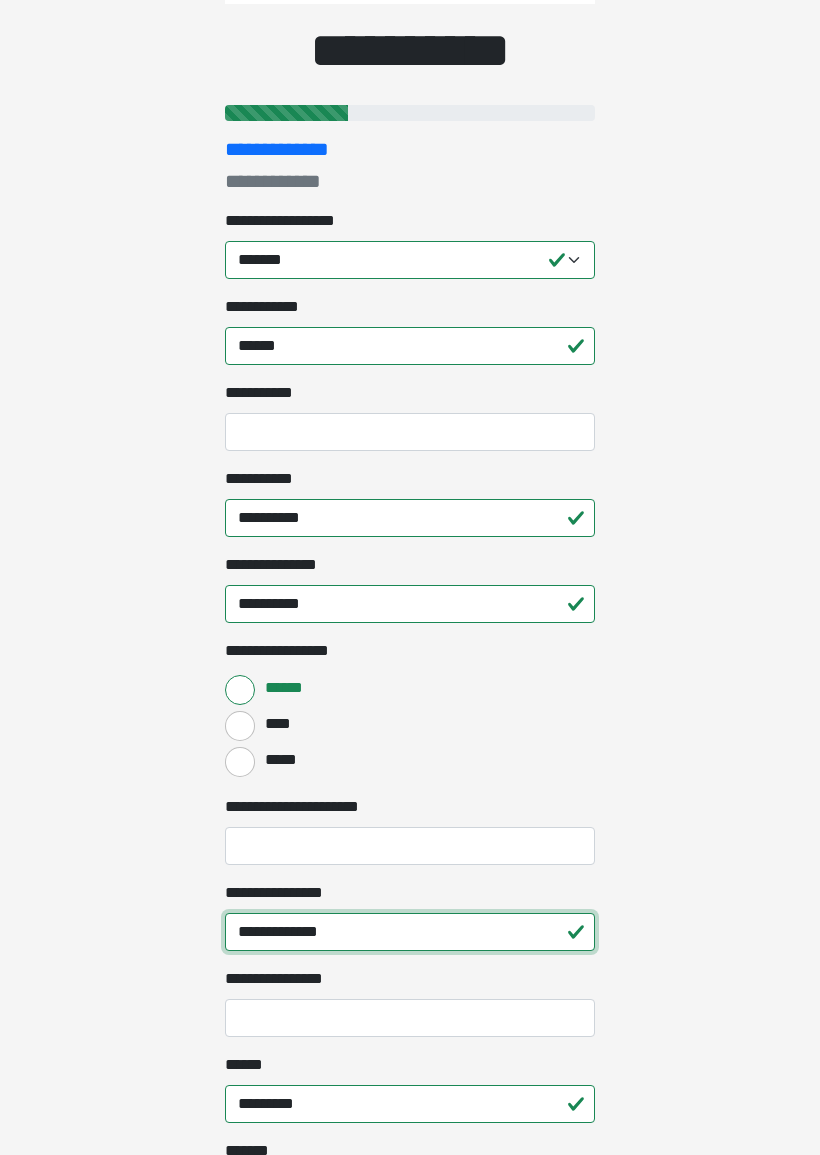 click on "**********" at bounding box center [410, 933] 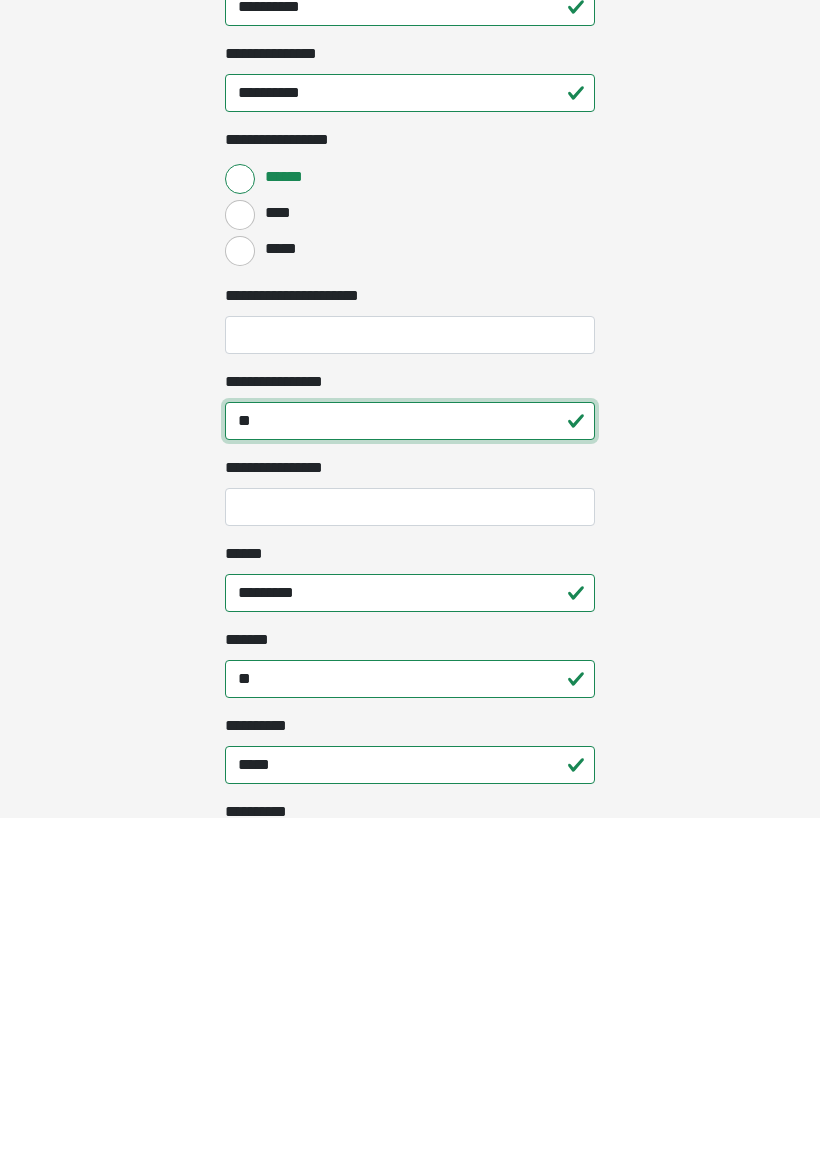 type on "*" 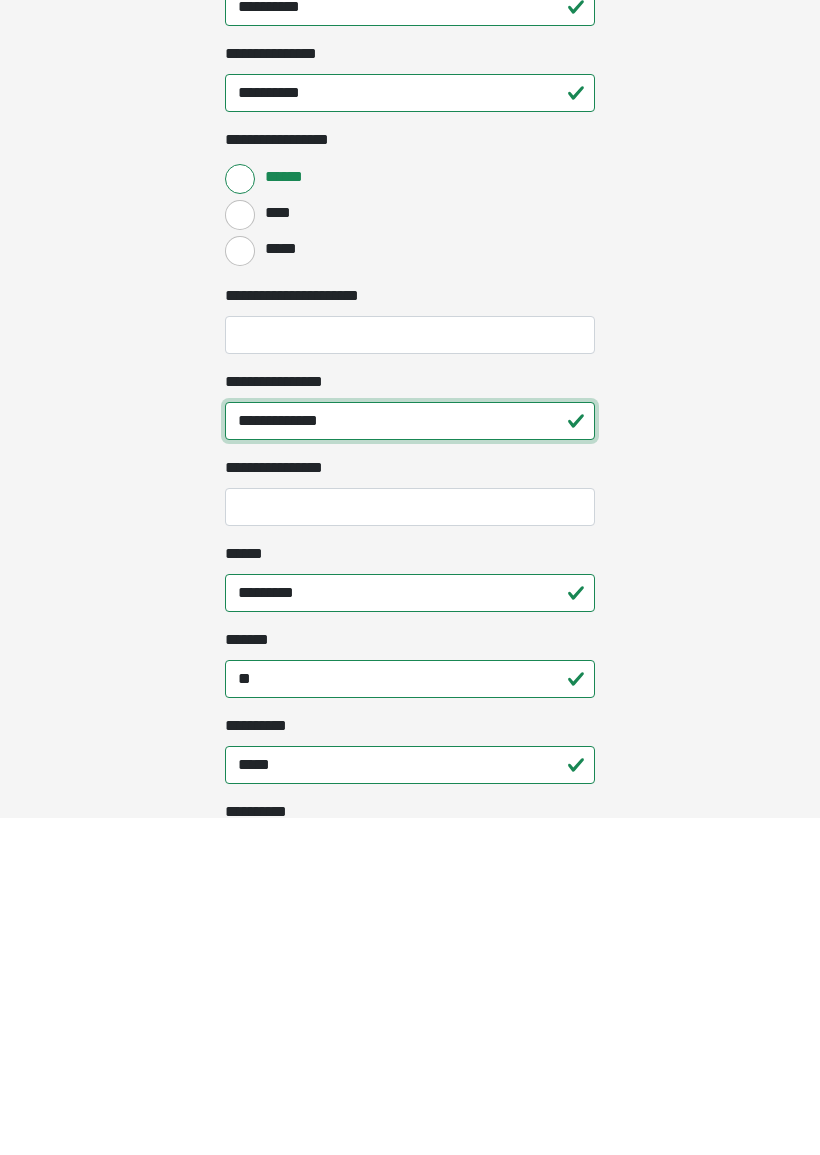 type on "**********" 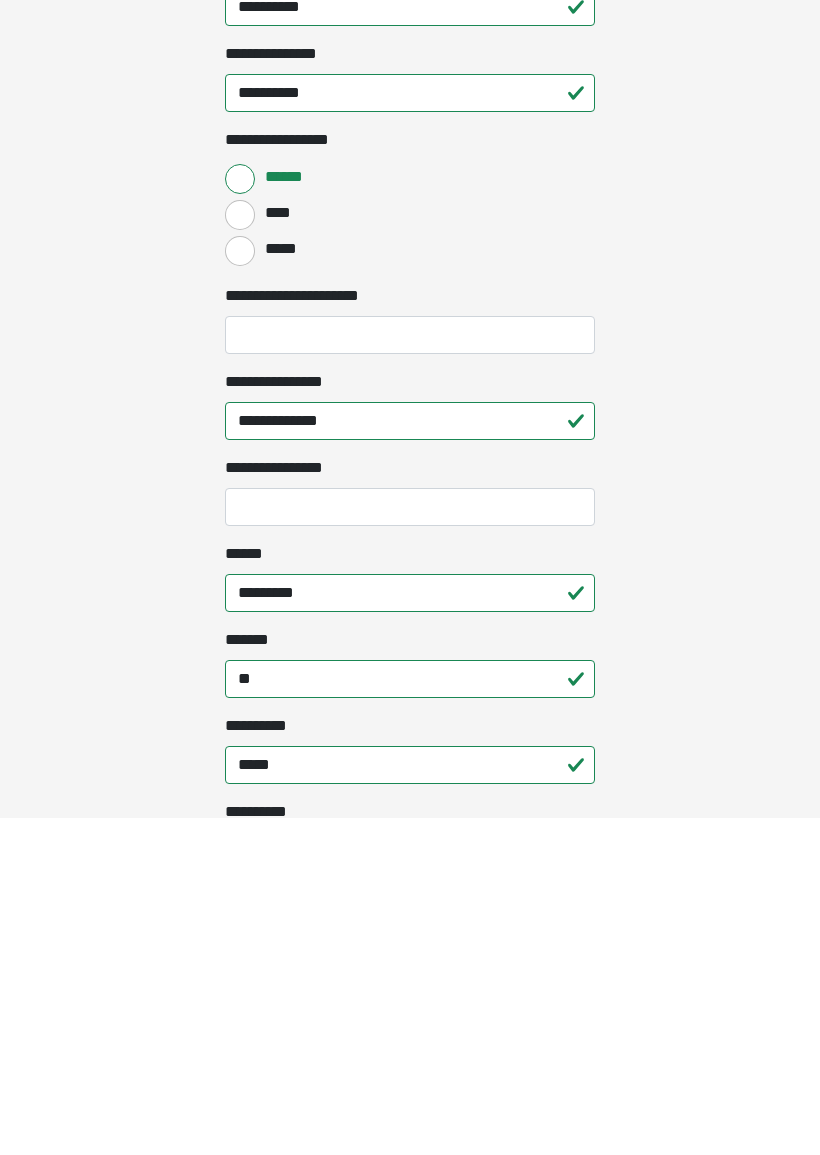 click on "**********" at bounding box center [410, 844] 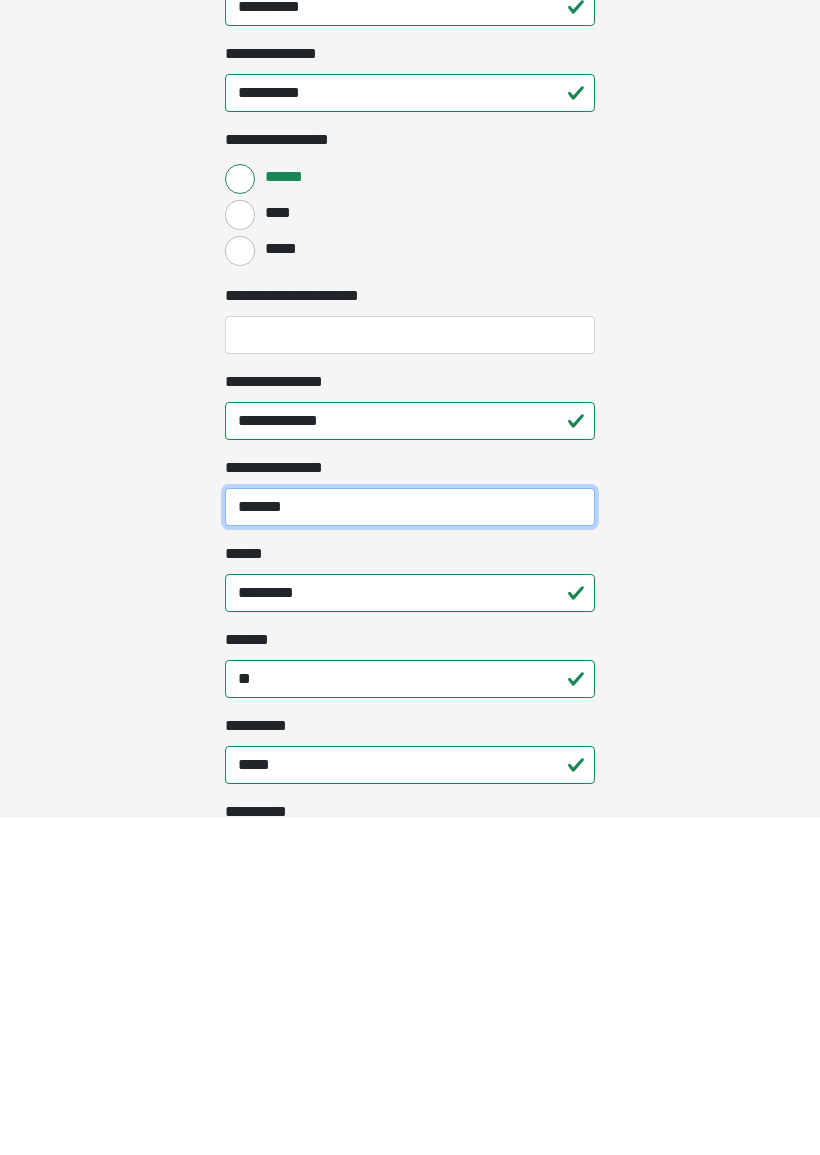 type on "*******" 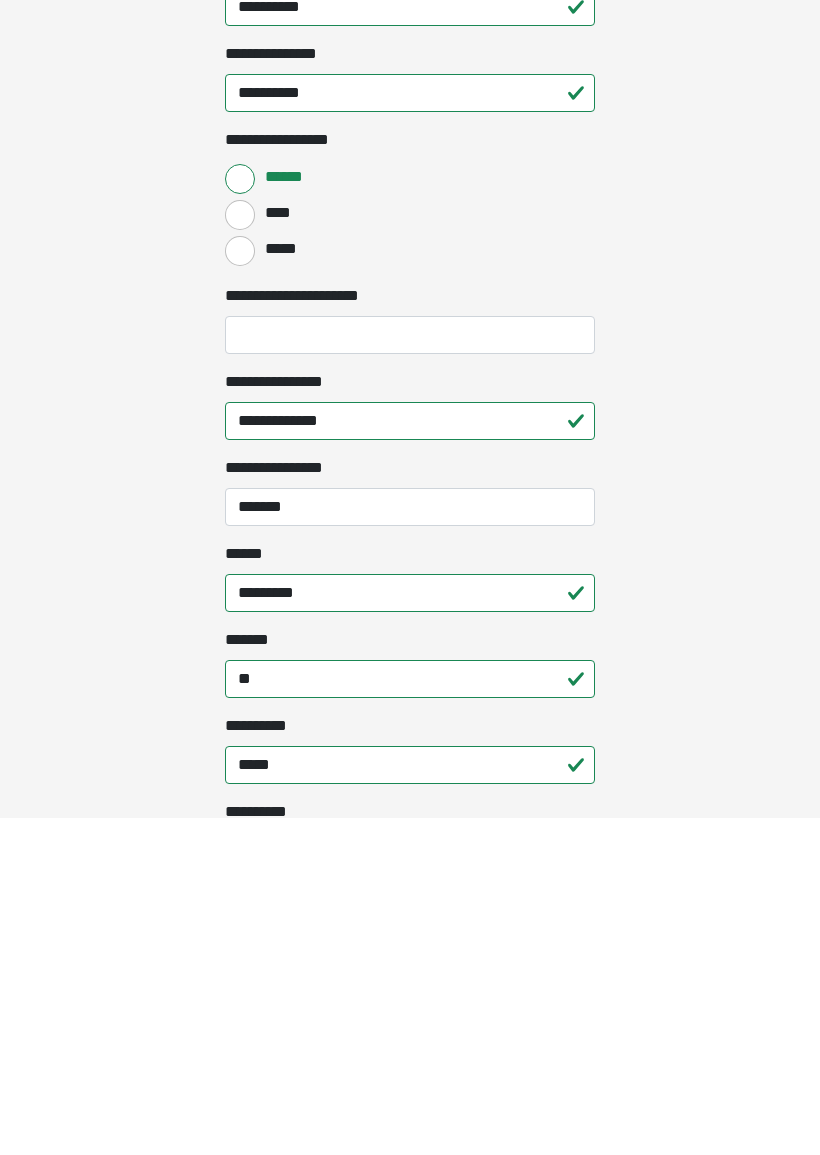click on "******** *
*****" at bounding box center [410, 1086] 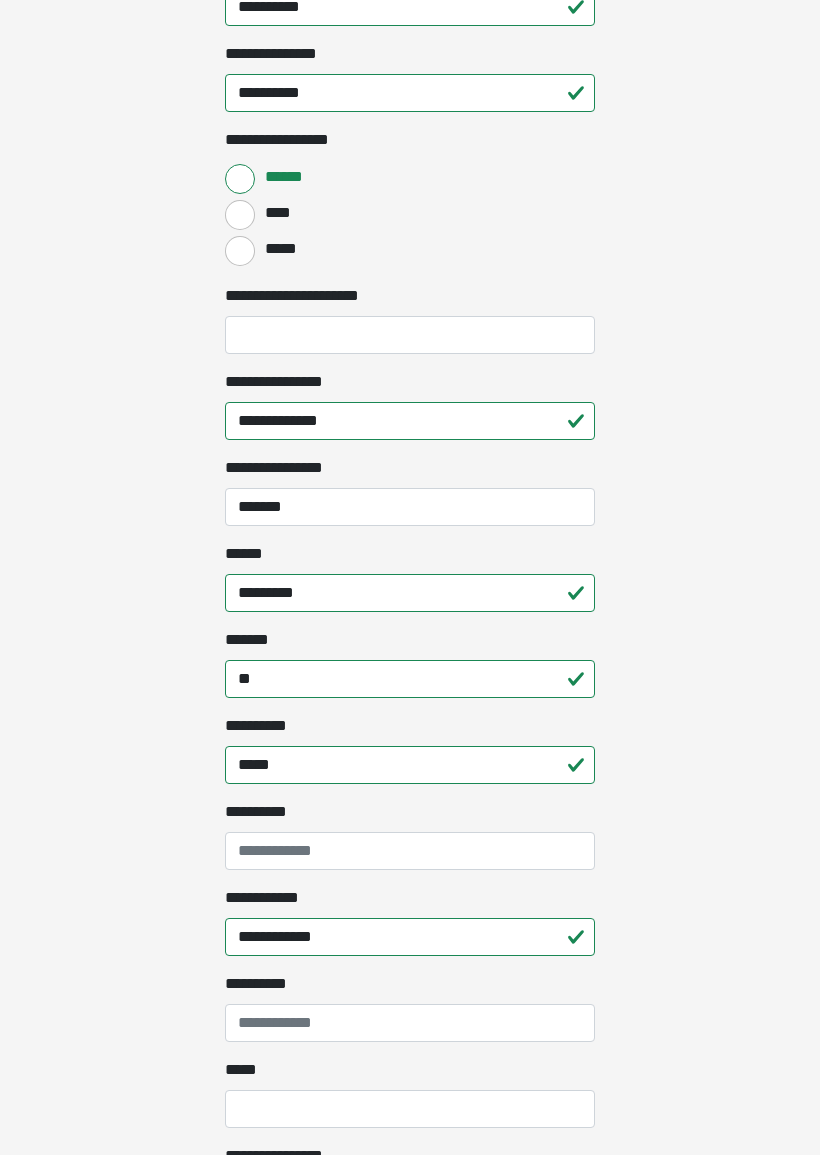 click on "*****" at bounding box center (410, 765) 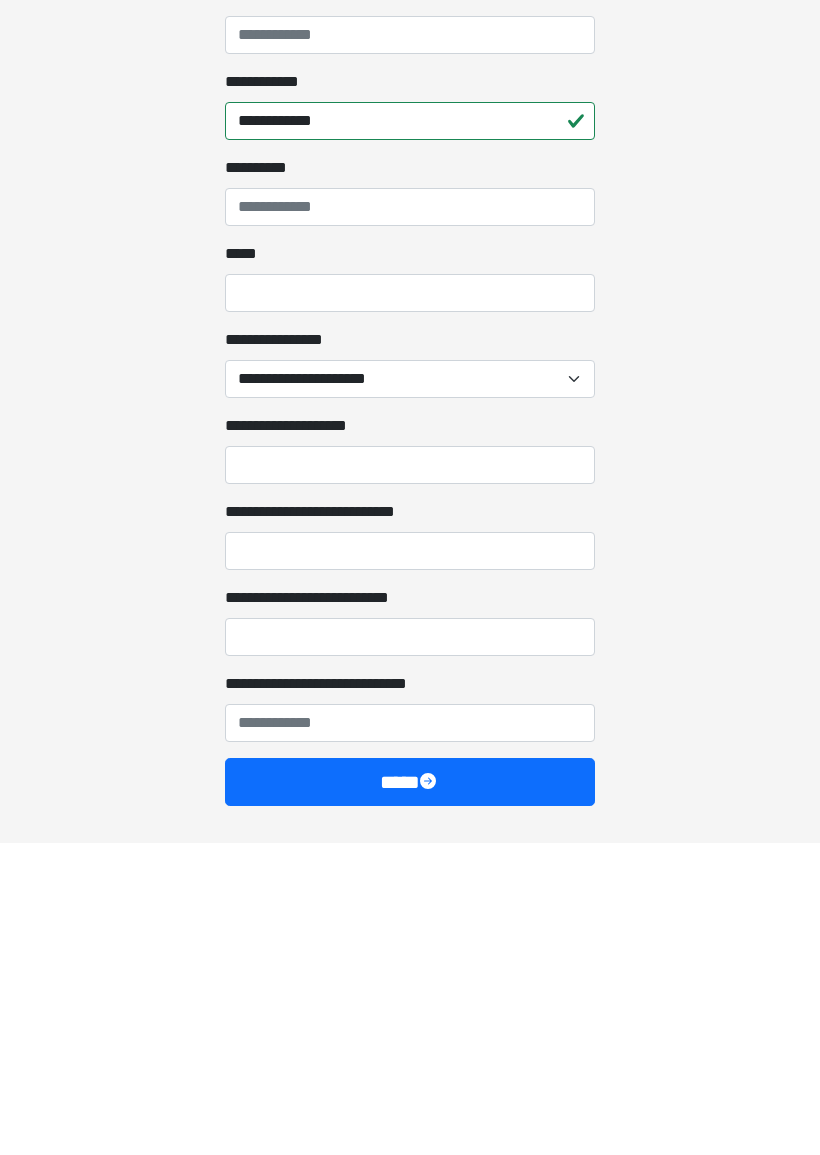 scroll, scrollTop: 1270, scrollLeft: 0, axis: vertical 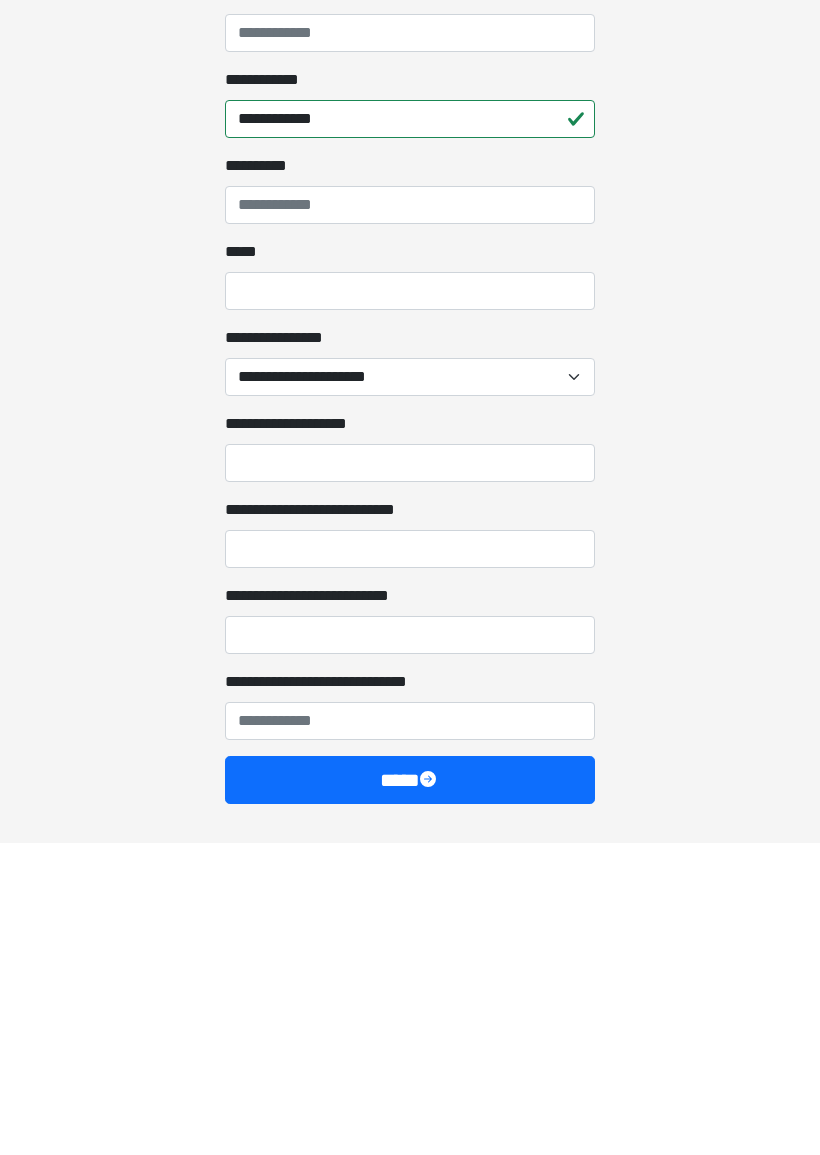 type on "*****" 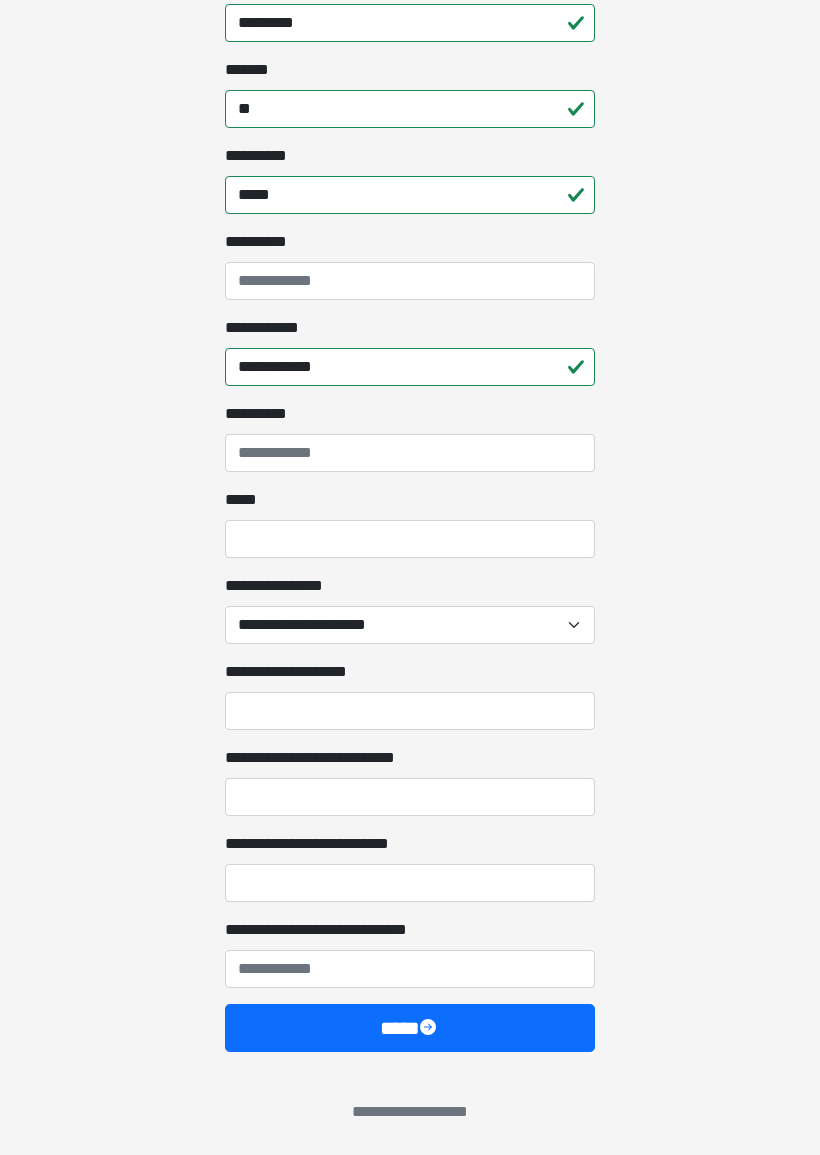 click on "*****" at bounding box center (410, 539) 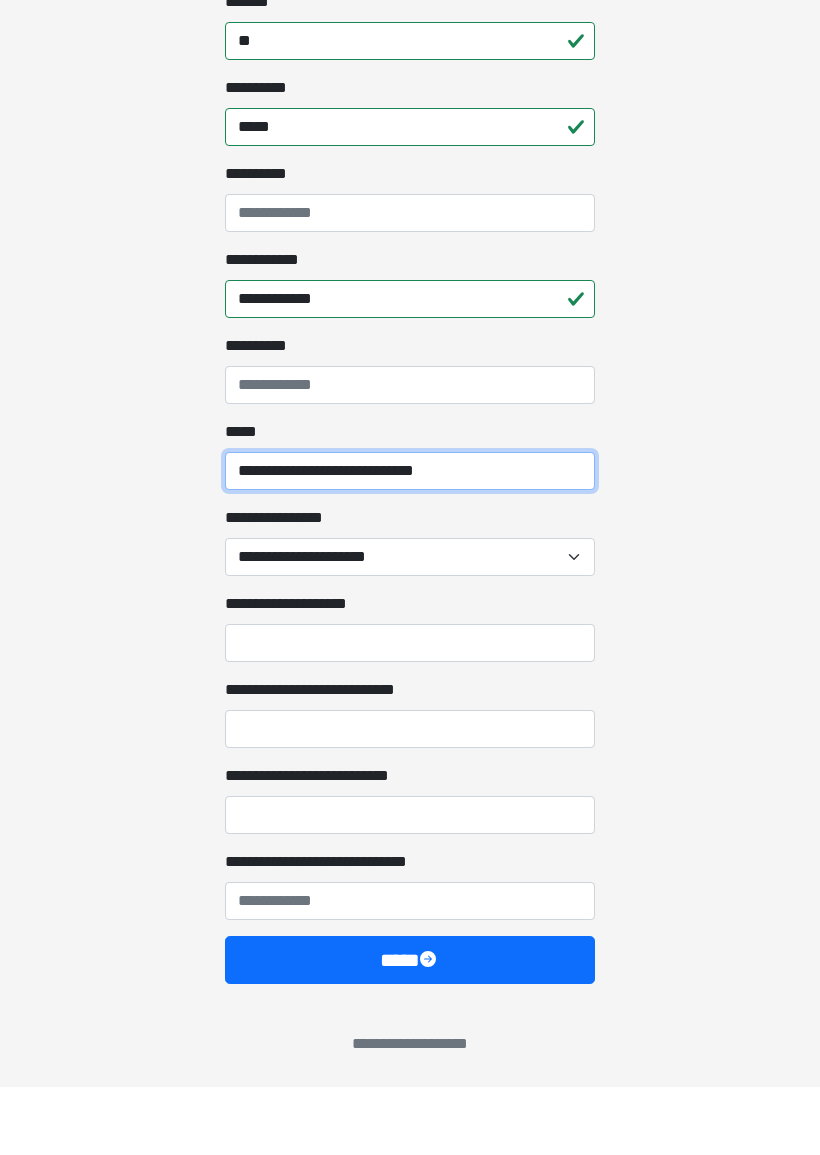 click on "**********" at bounding box center [410, 539] 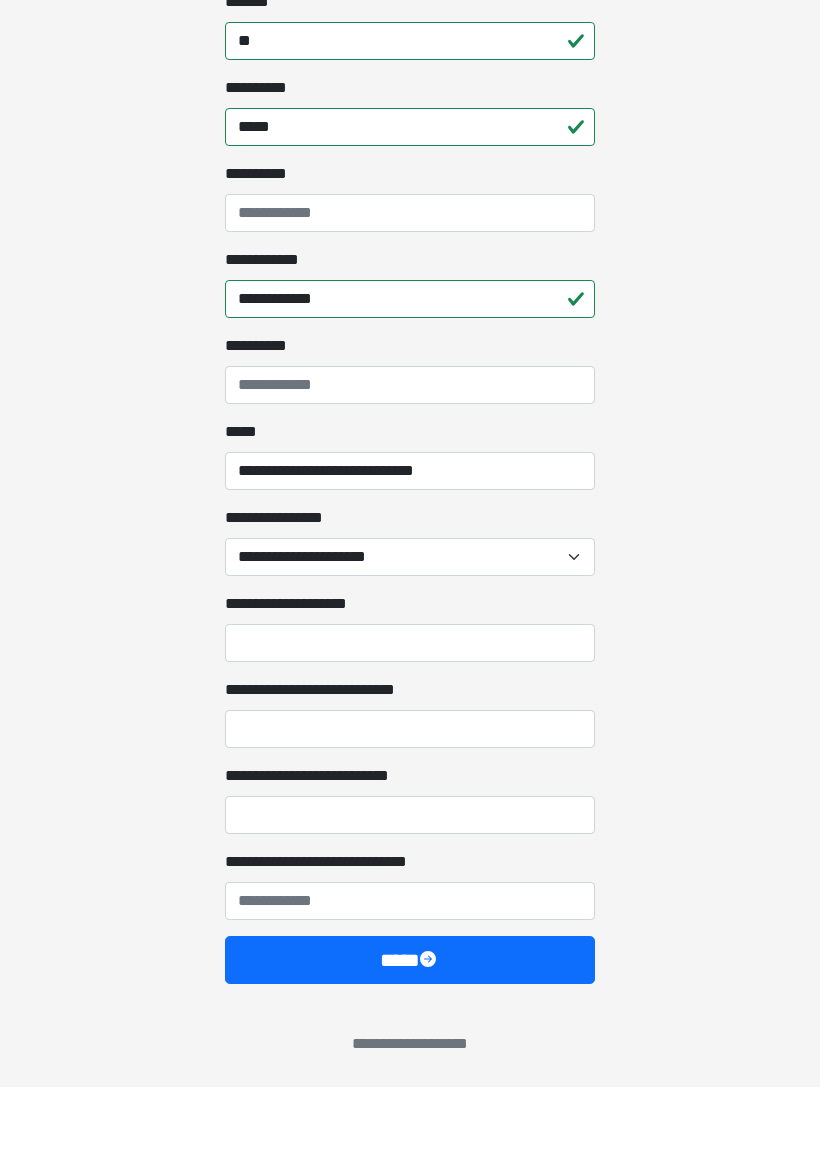click on "**********" at bounding box center [410, 625] 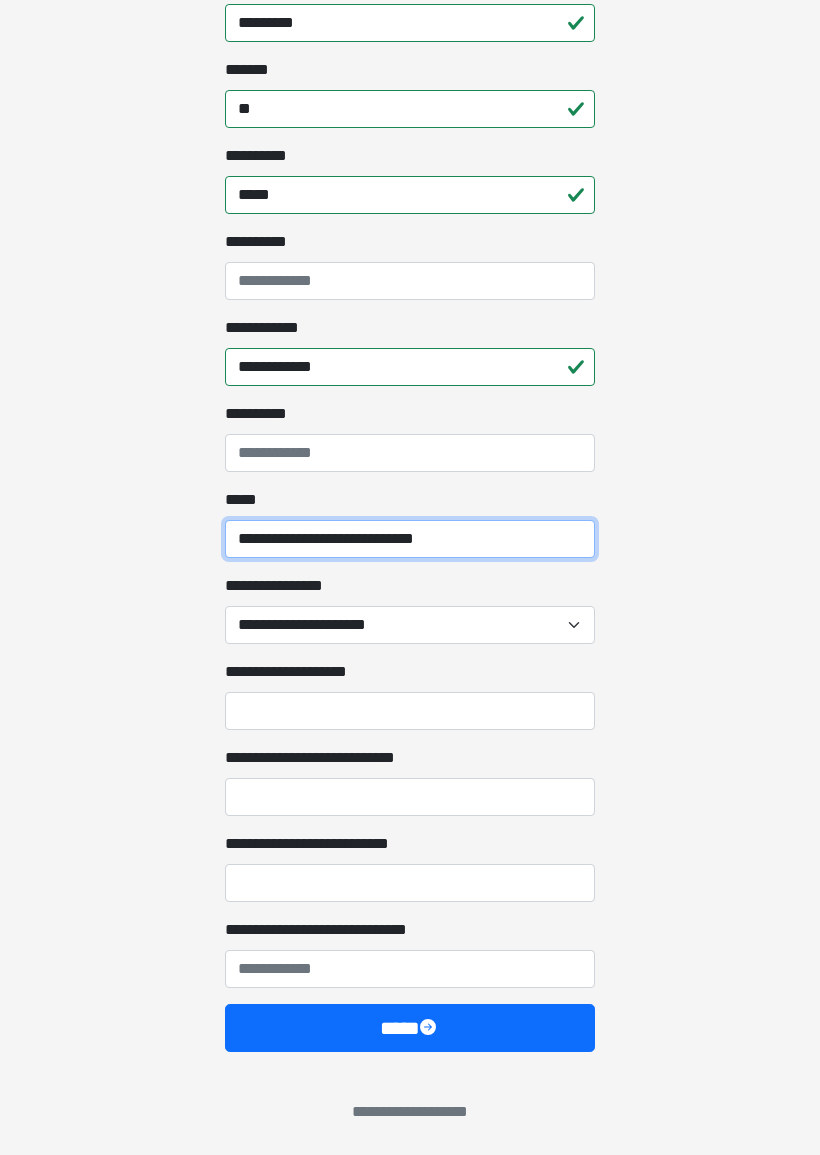 click on "**********" at bounding box center [410, 539] 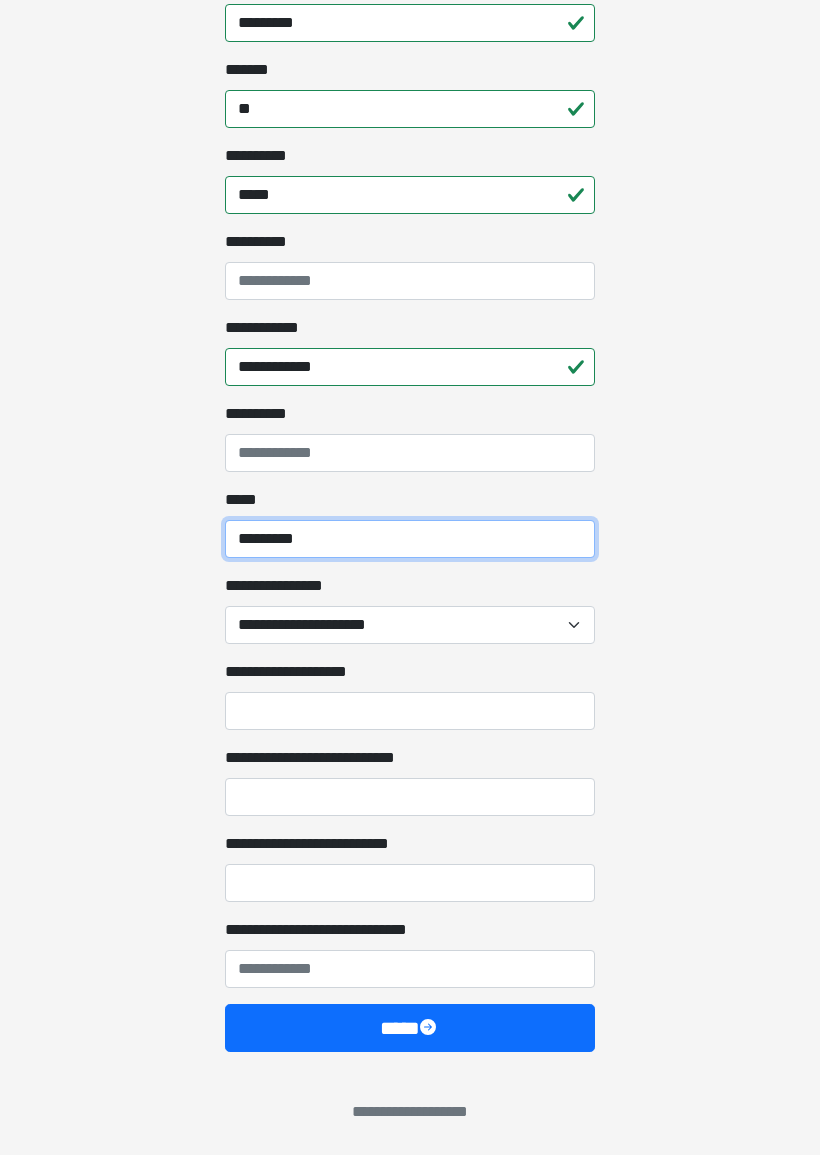 type on "********" 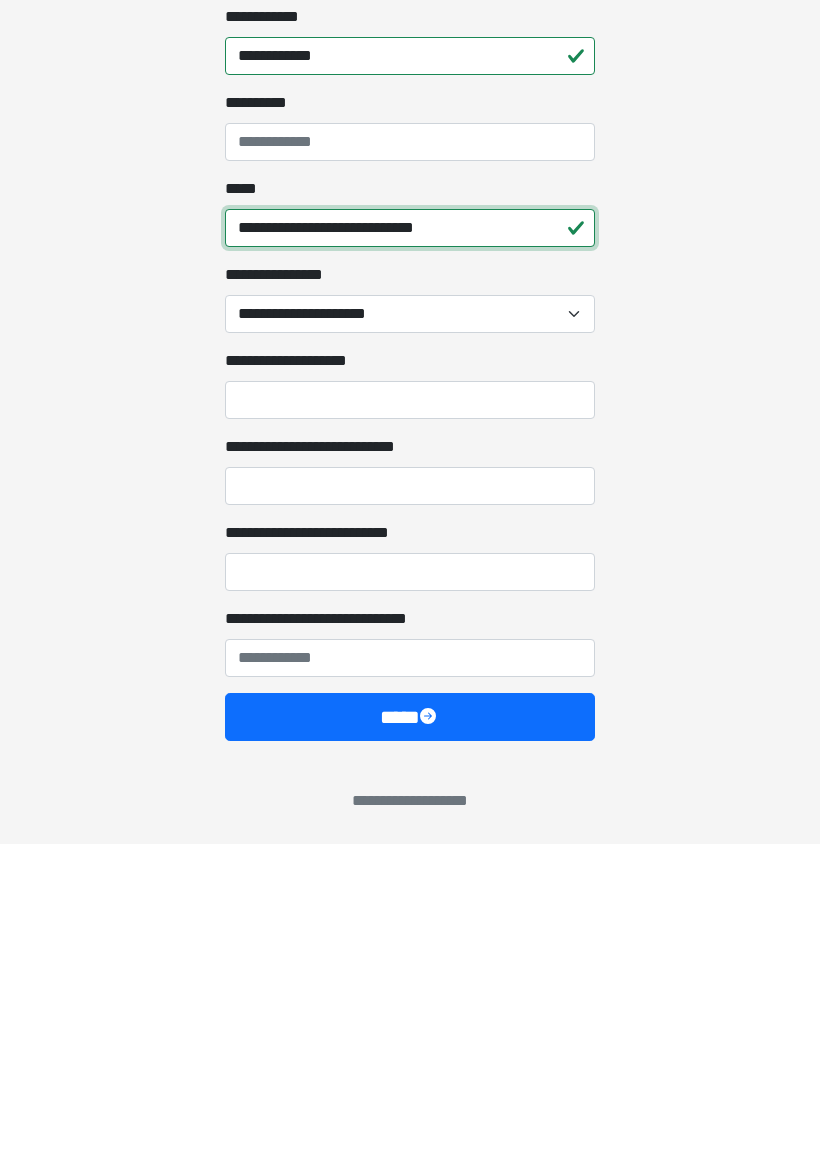 type on "**********" 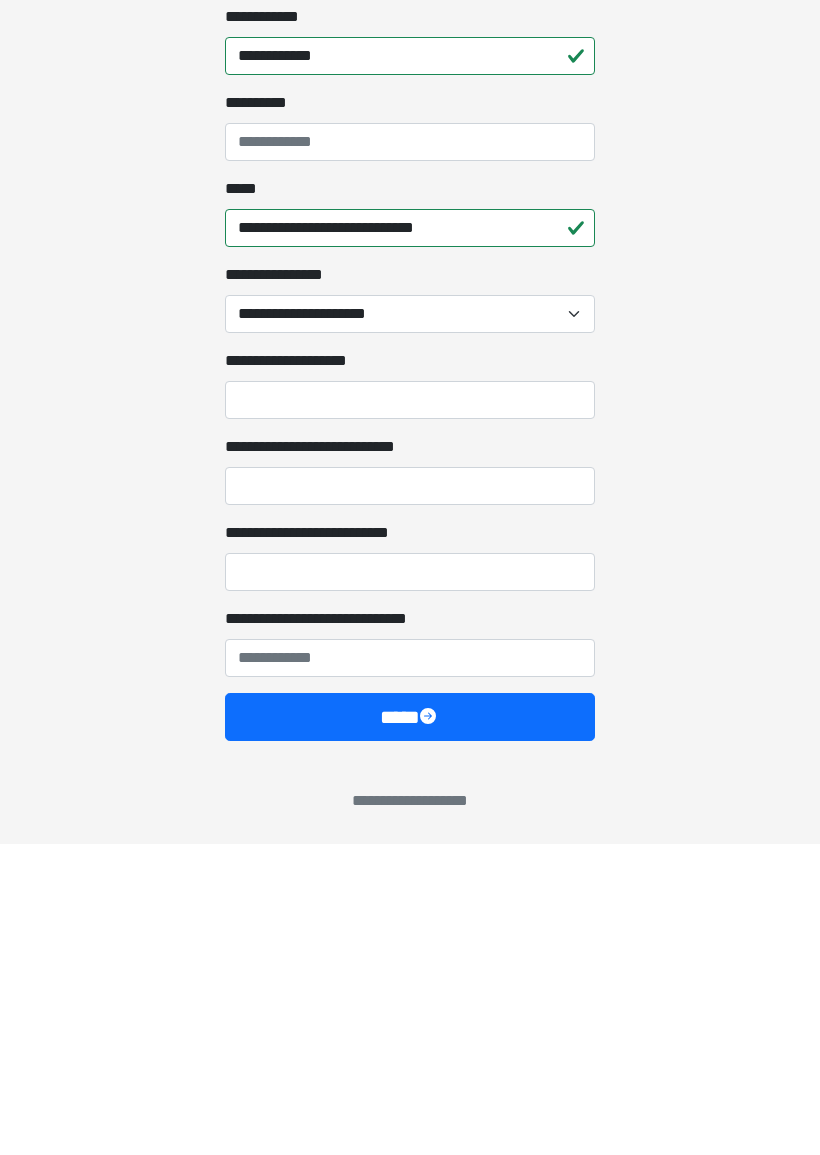 click on "****" at bounding box center [410, 1028] 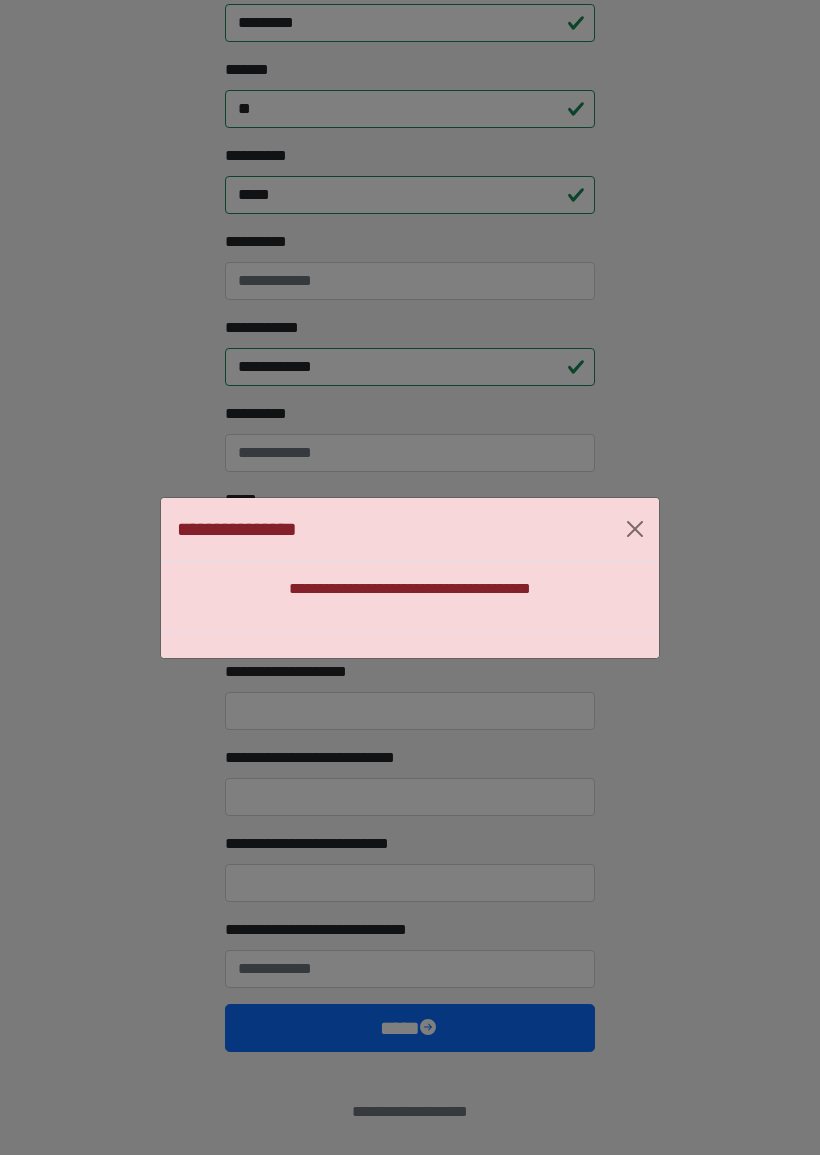 click at bounding box center [635, 529] 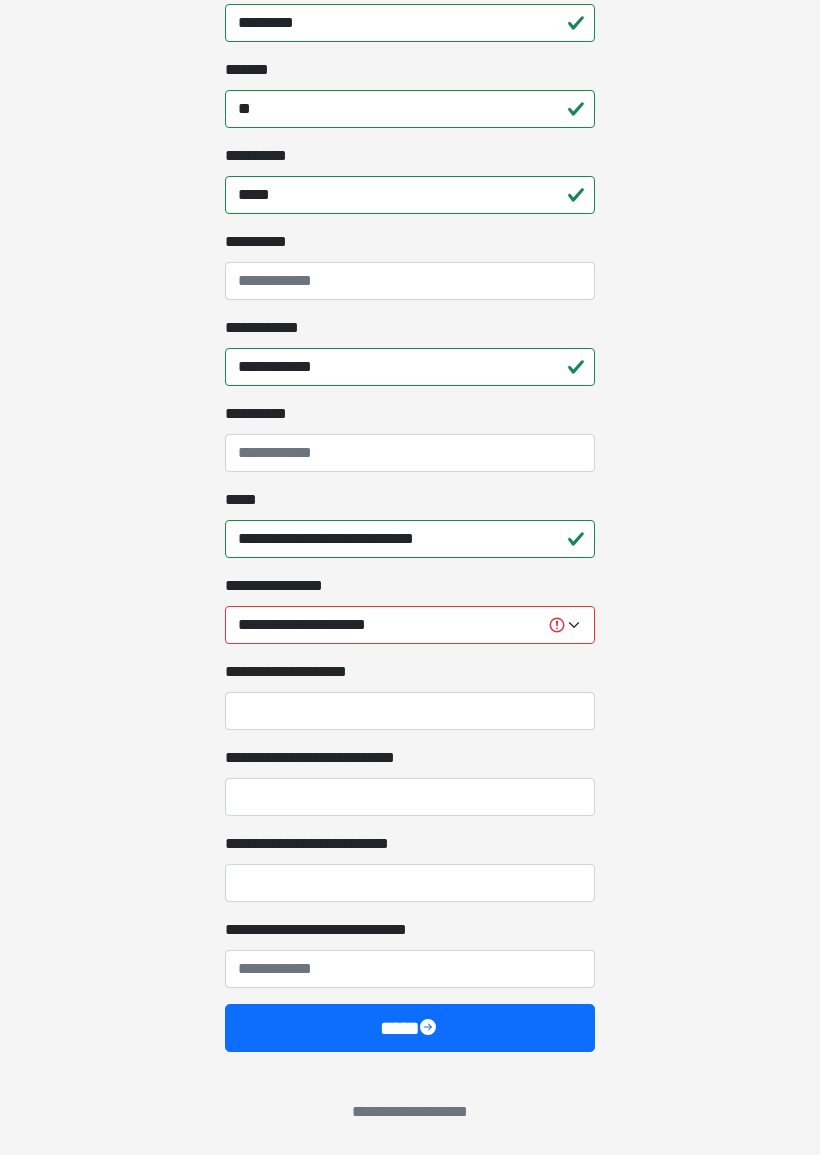 click on "**********" at bounding box center [410, 625] 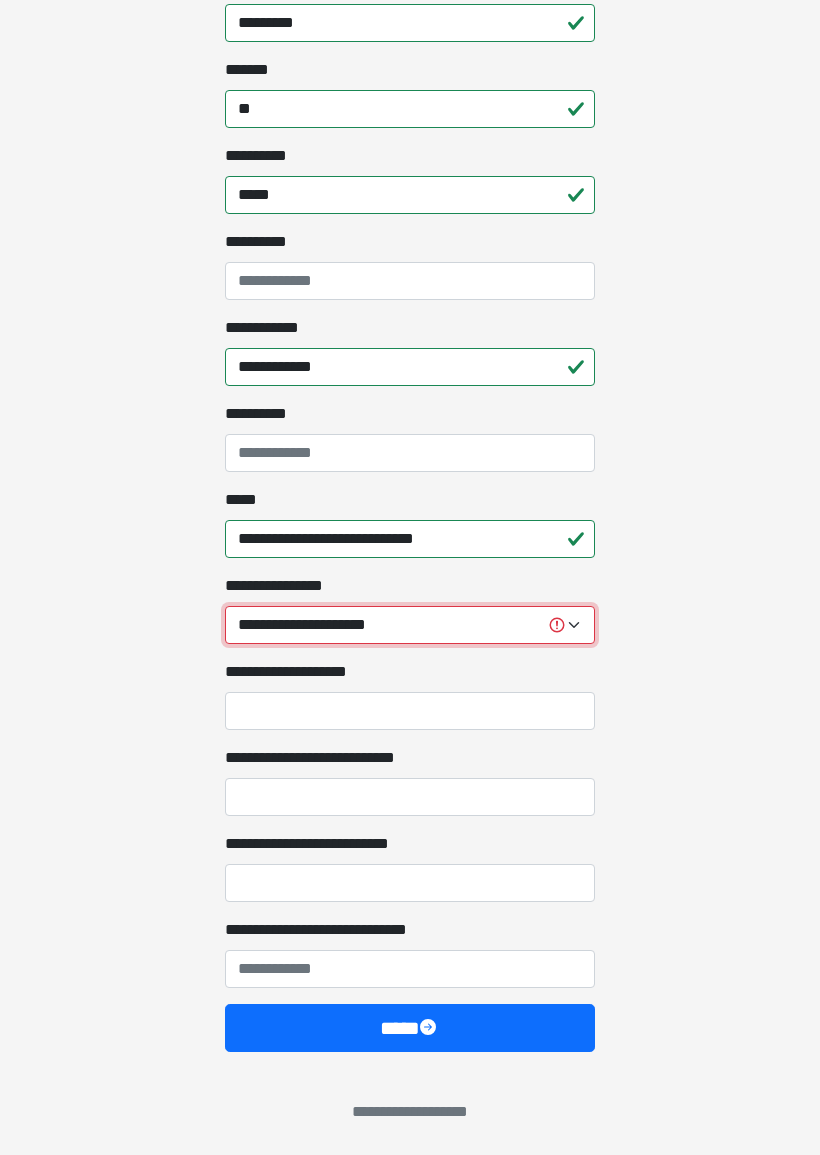 select on "******" 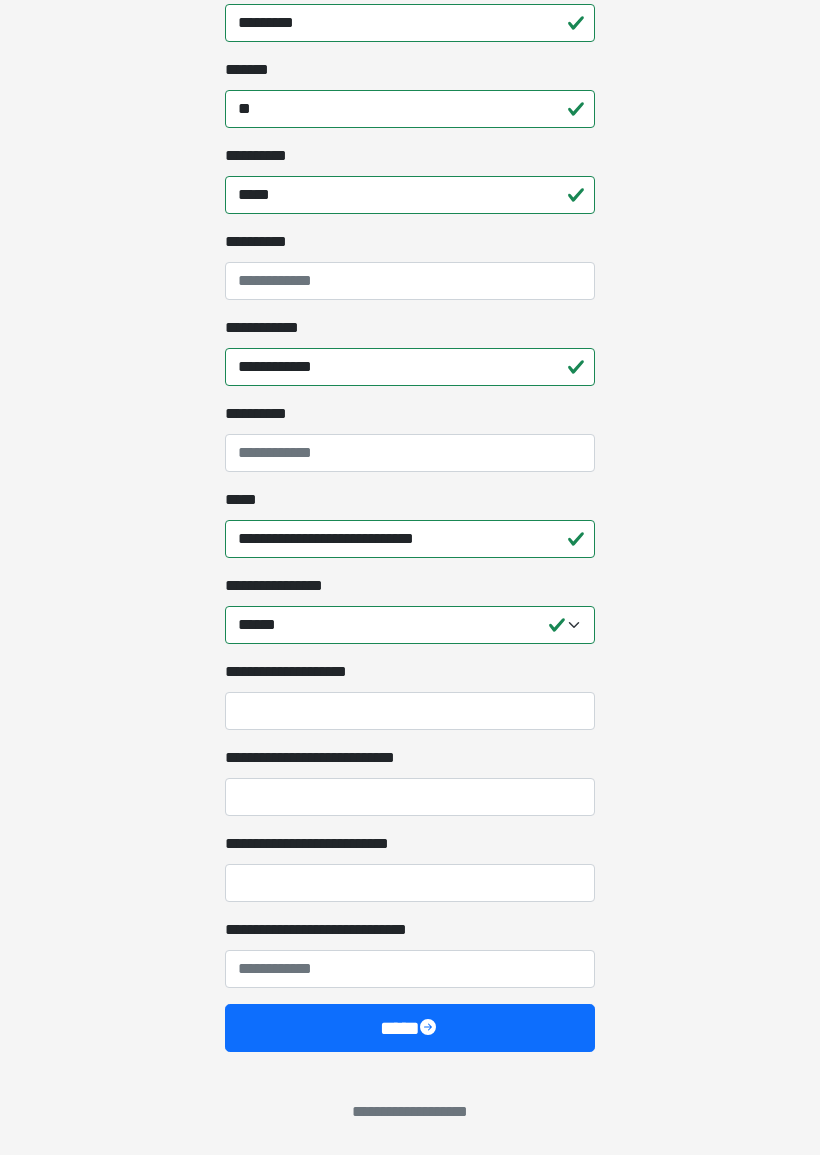 click on "**********" at bounding box center (410, -757) 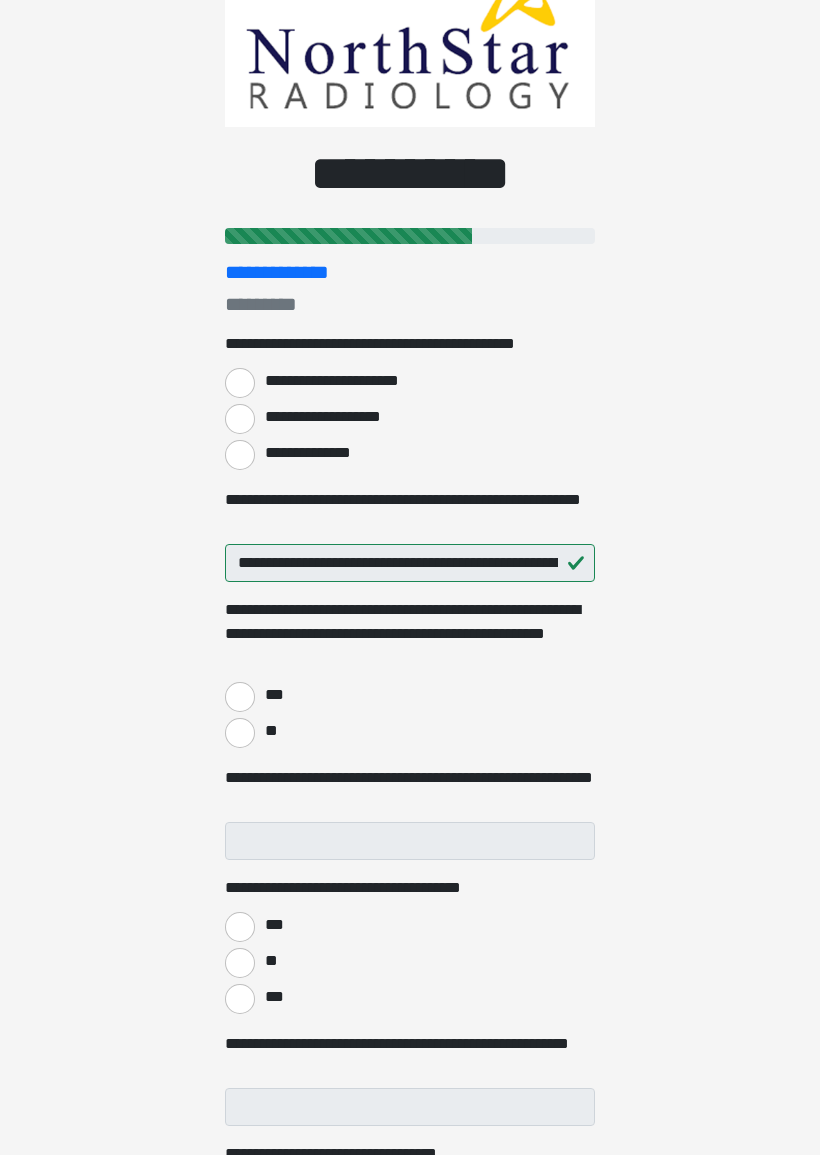scroll, scrollTop: 130, scrollLeft: 0, axis: vertical 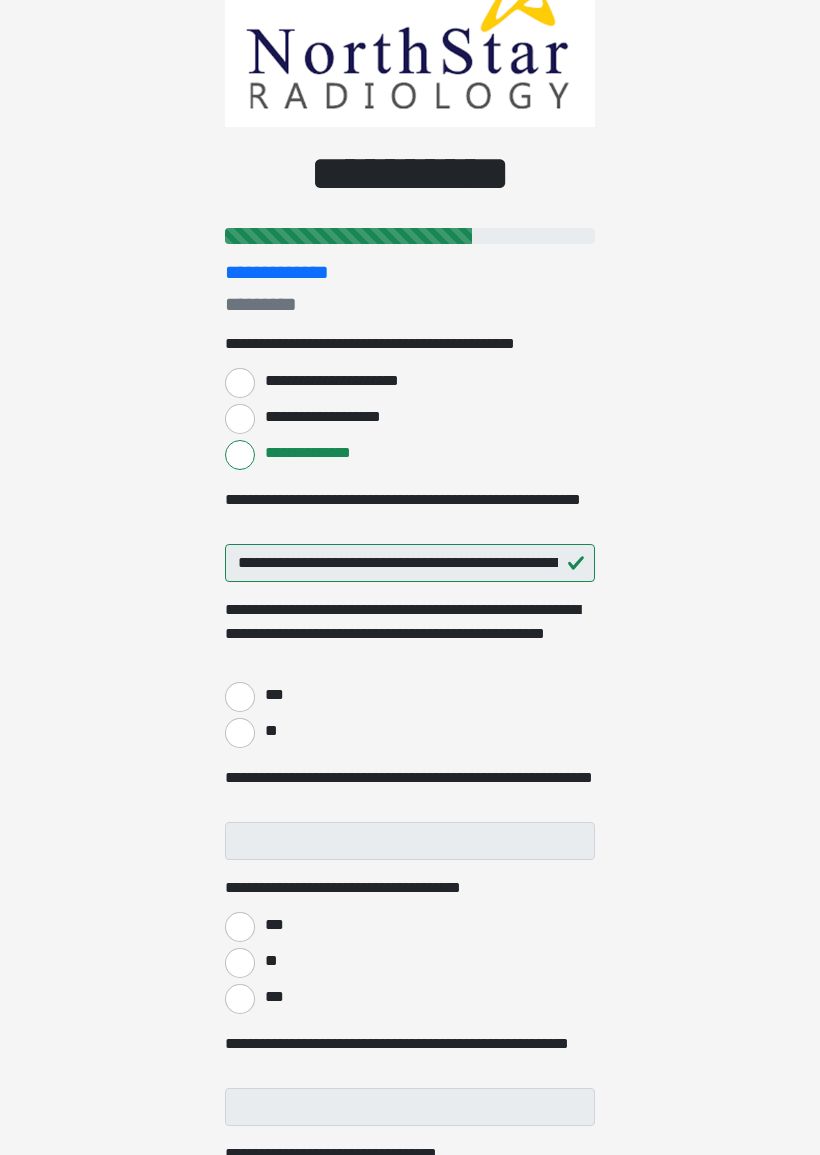 click on "**" at bounding box center [240, 733] 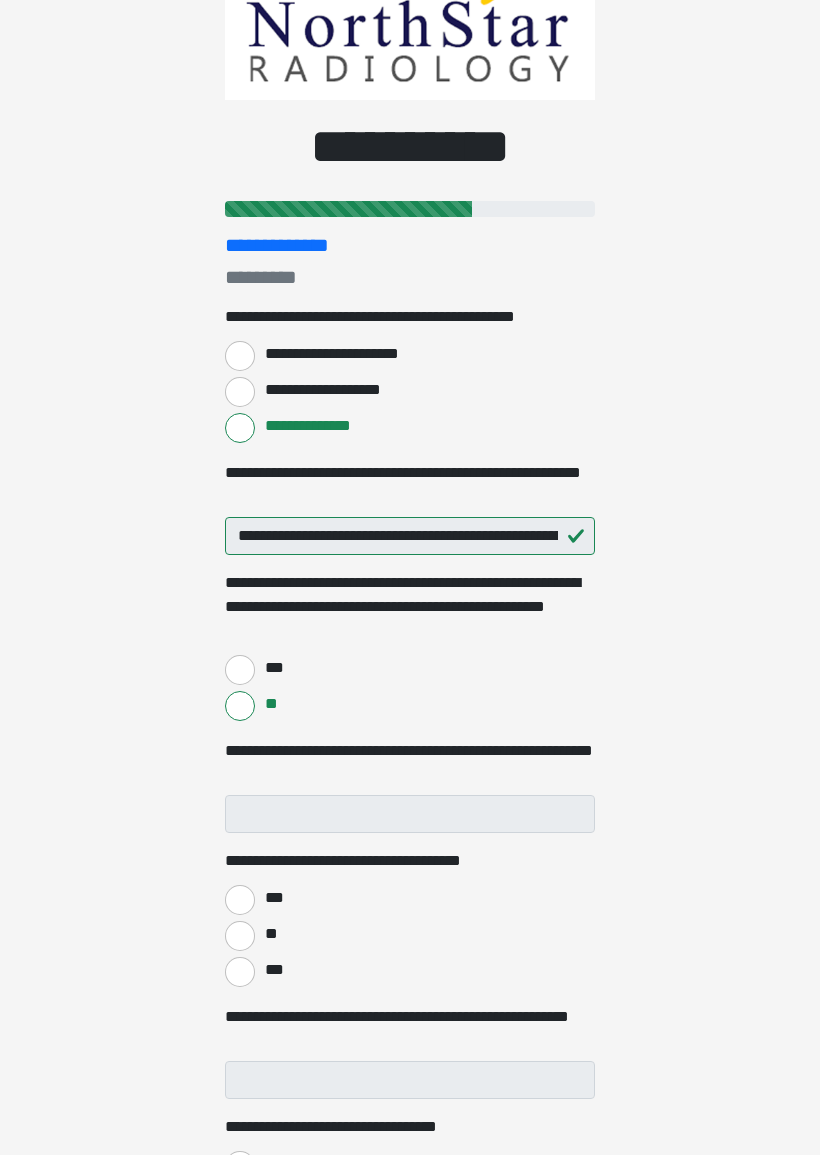 scroll, scrollTop: 181, scrollLeft: 0, axis: vertical 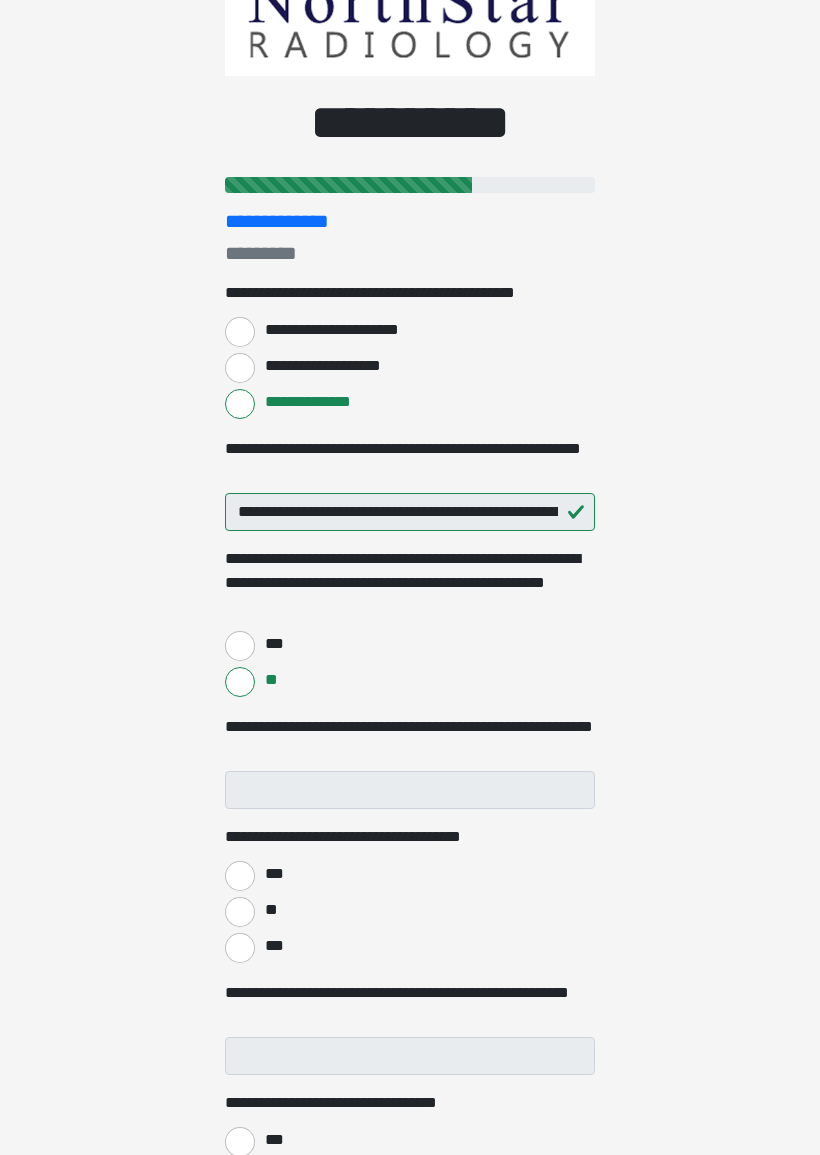 click on "**" at bounding box center [240, 912] 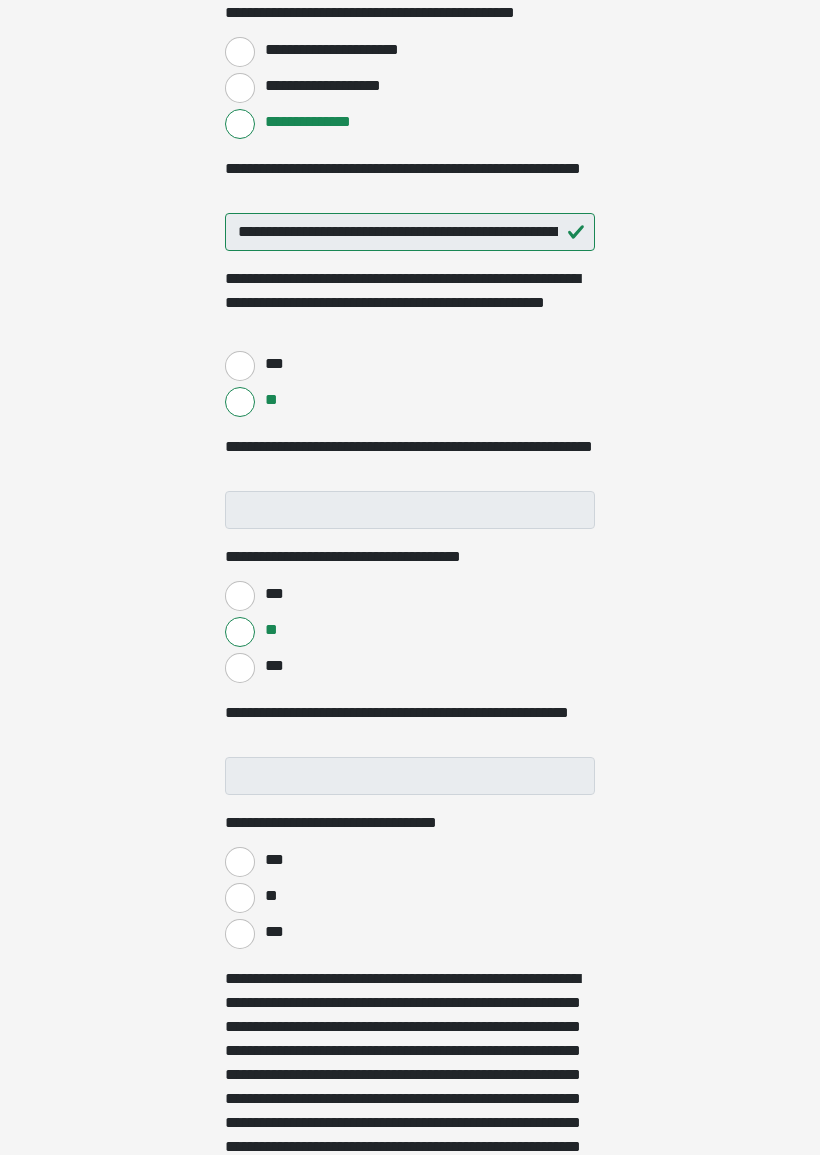 scroll, scrollTop: 465, scrollLeft: 0, axis: vertical 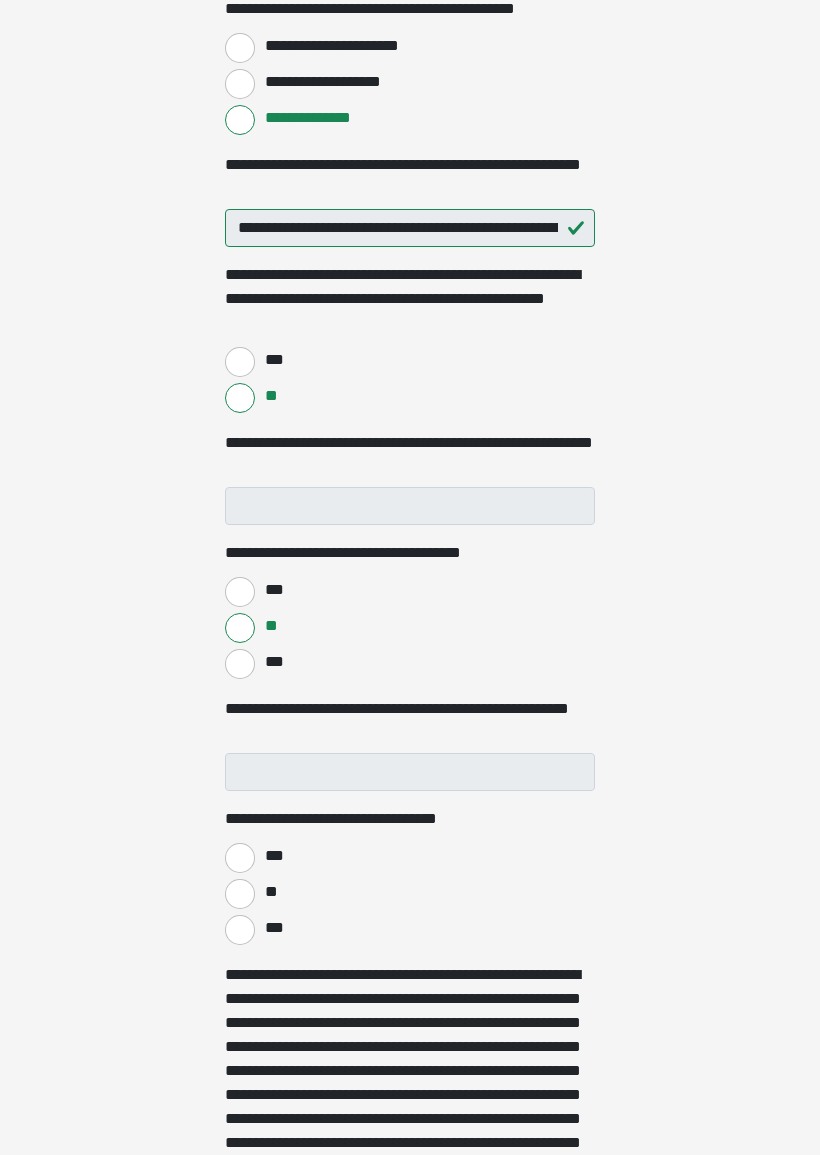click on "**" at bounding box center [240, 894] 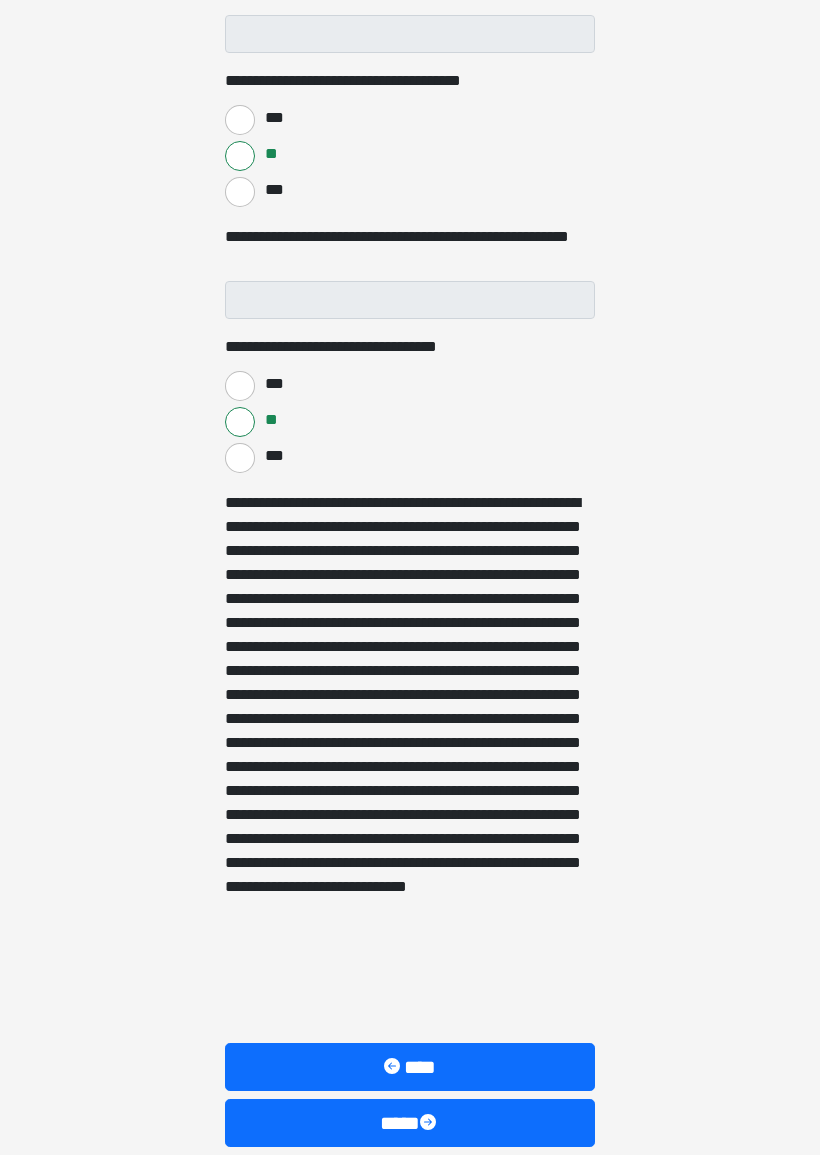 scroll, scrollTop: 1032, scrollLeft: 0, axis: vertical 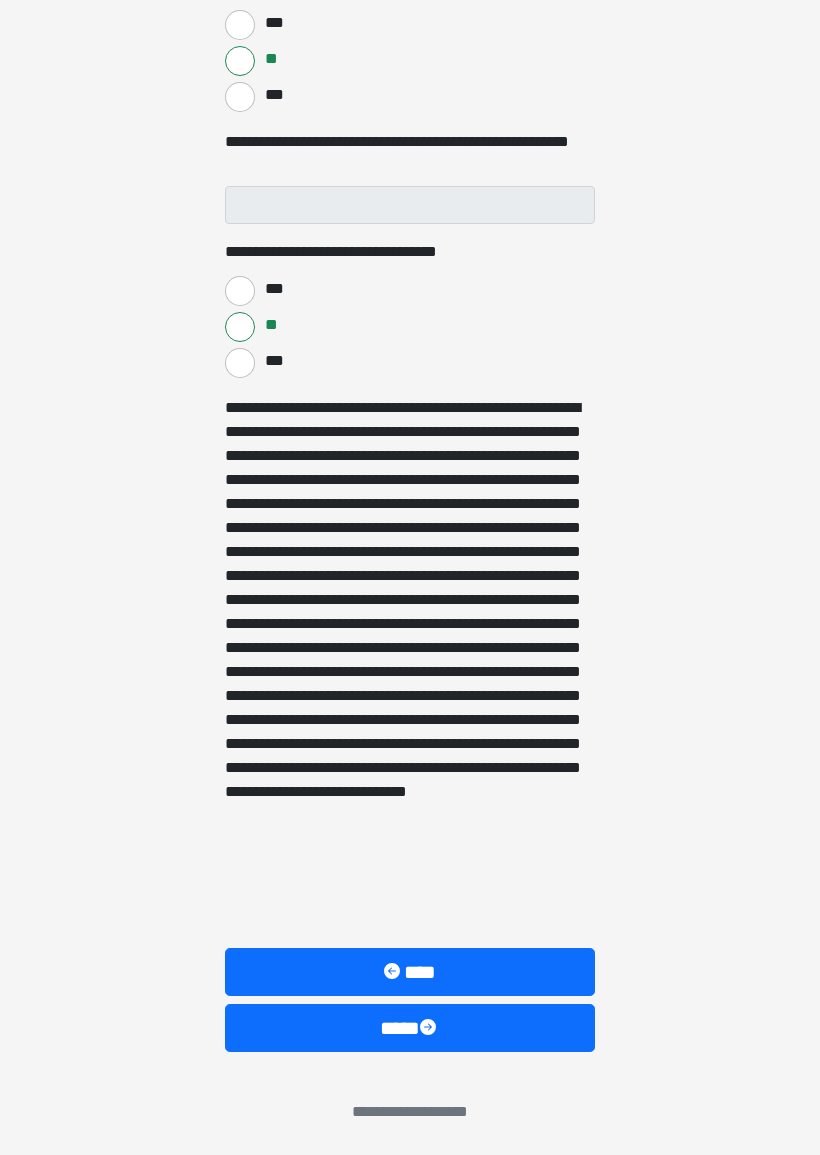 click on "****" at bounding box center [410, 1028] 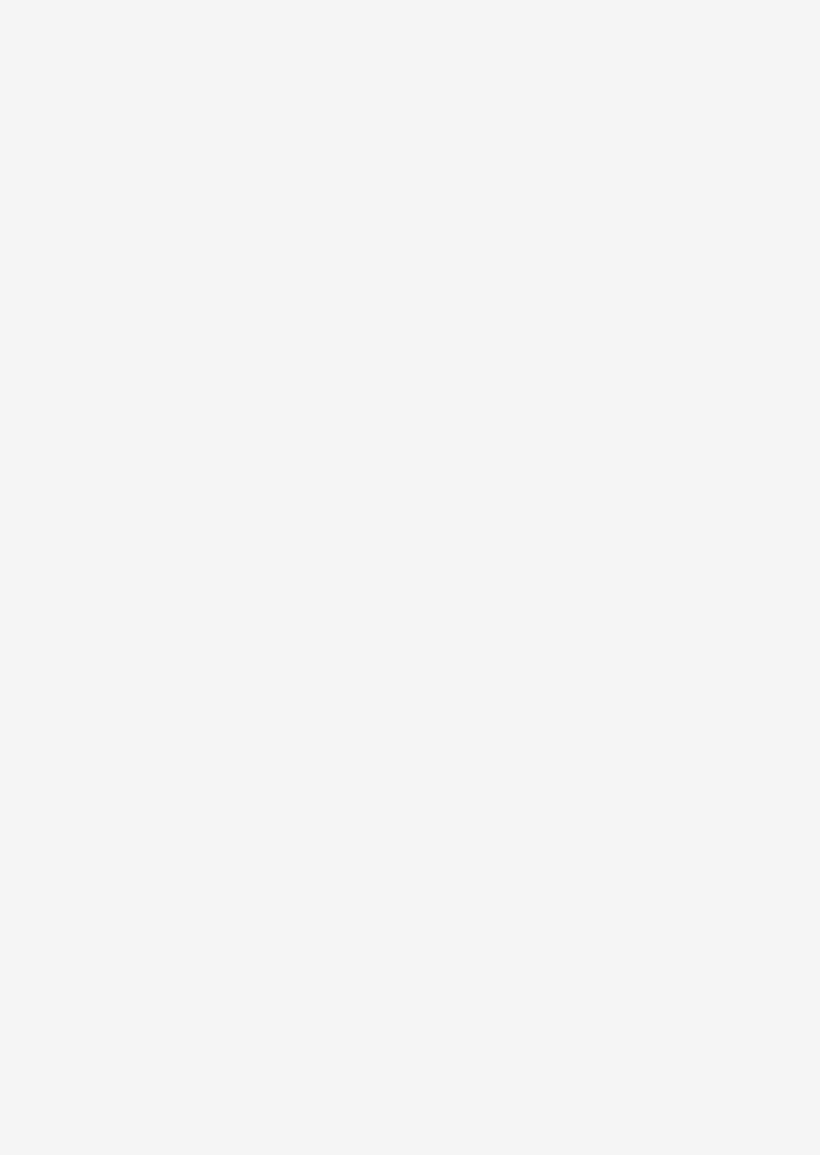 scroll, scrollTop: 0, scrollLeft: 0, axis: both 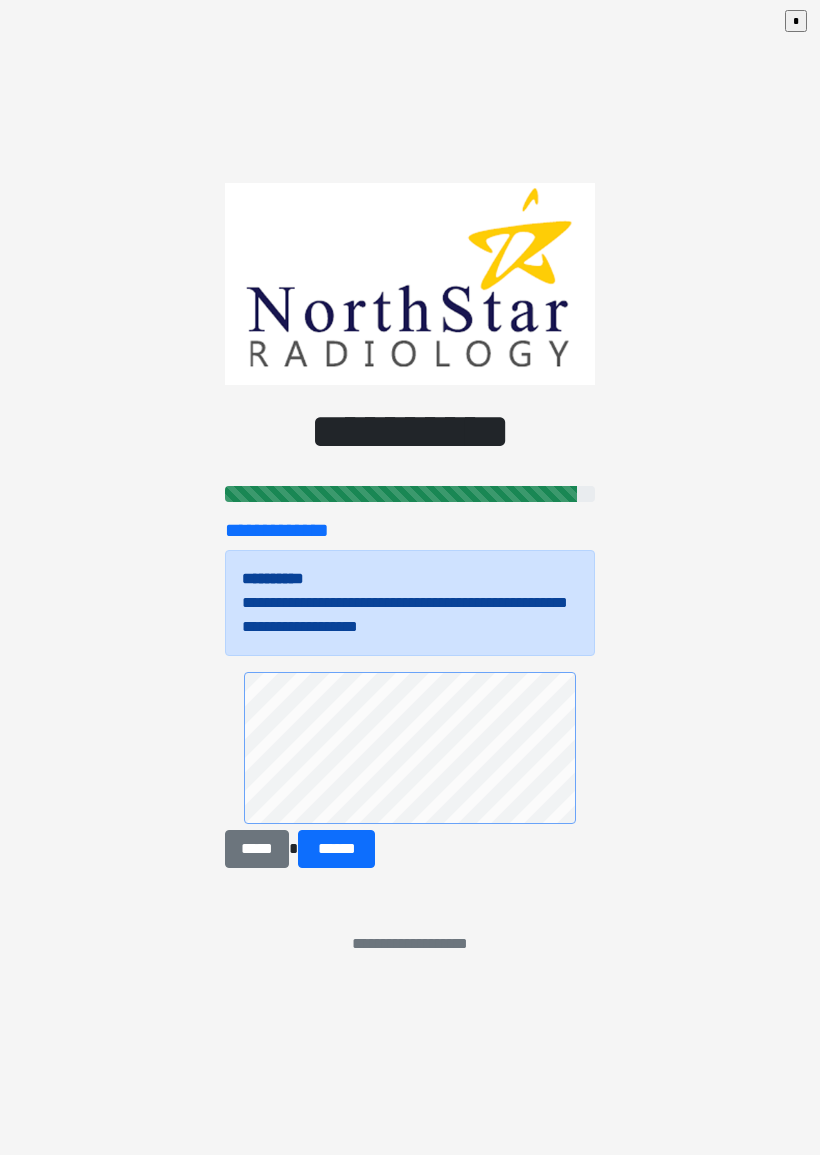 click on "******" at bounding box center (336, 849) 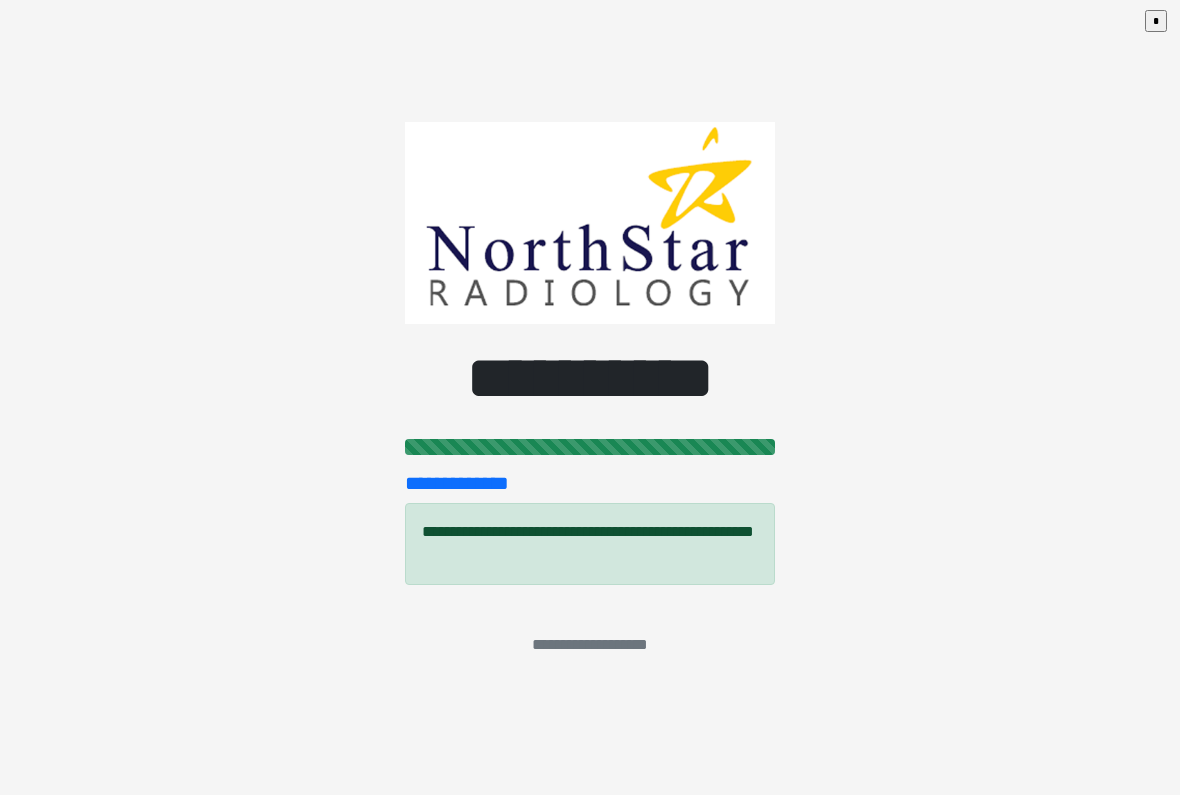 click on "**********" at bounding box center [590, 397] 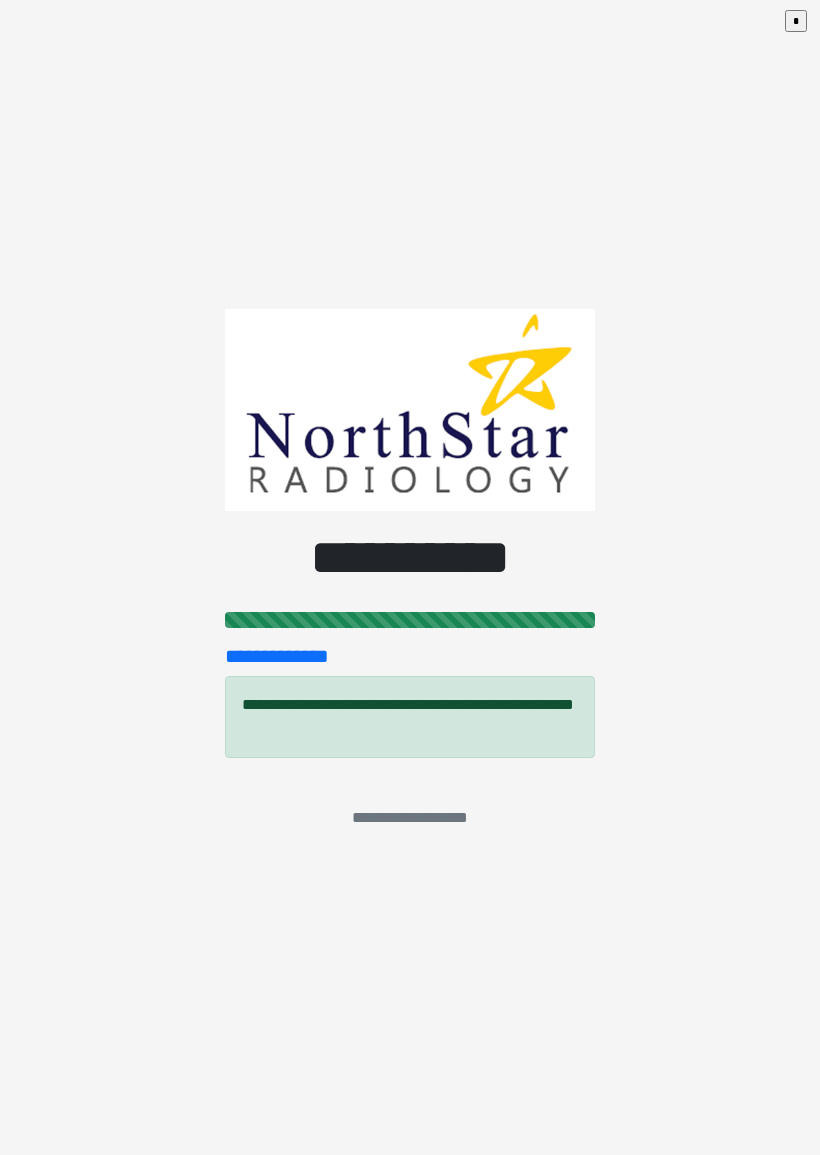 click on "*" at bounding box center [796, 21] 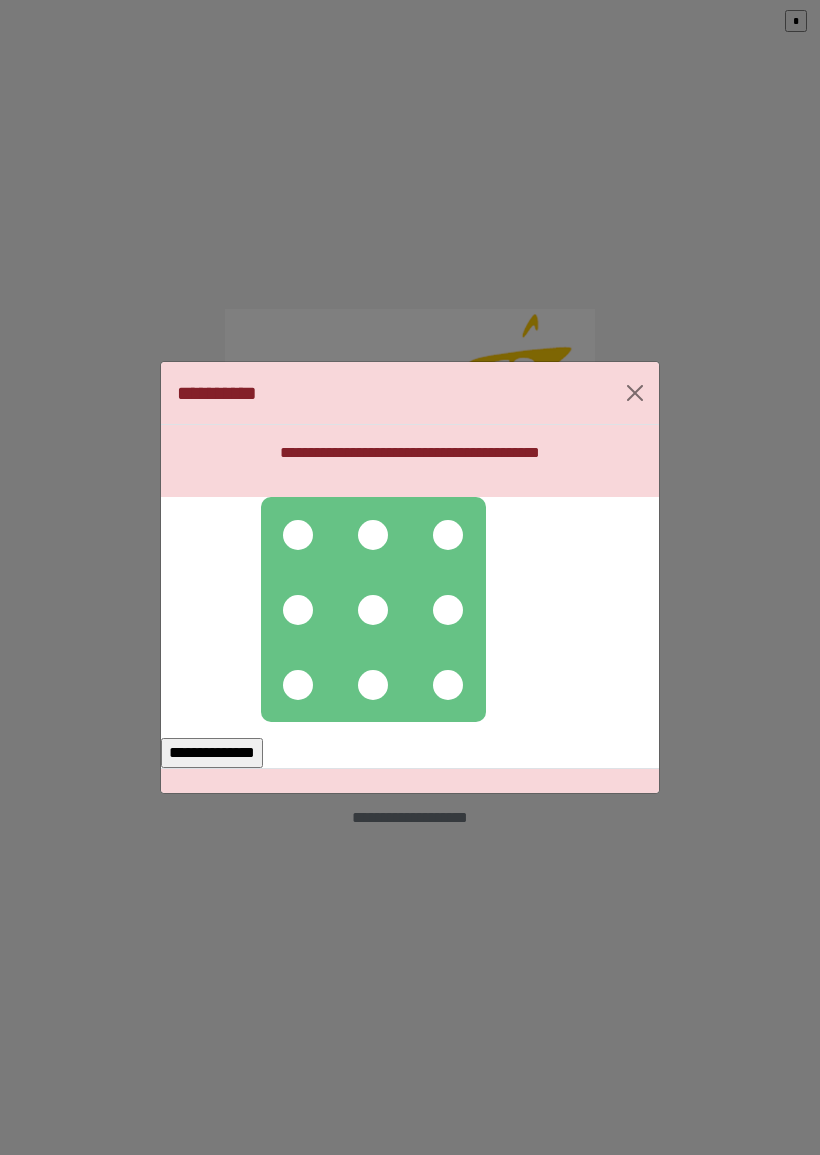 click at bounding box center [298, 535] 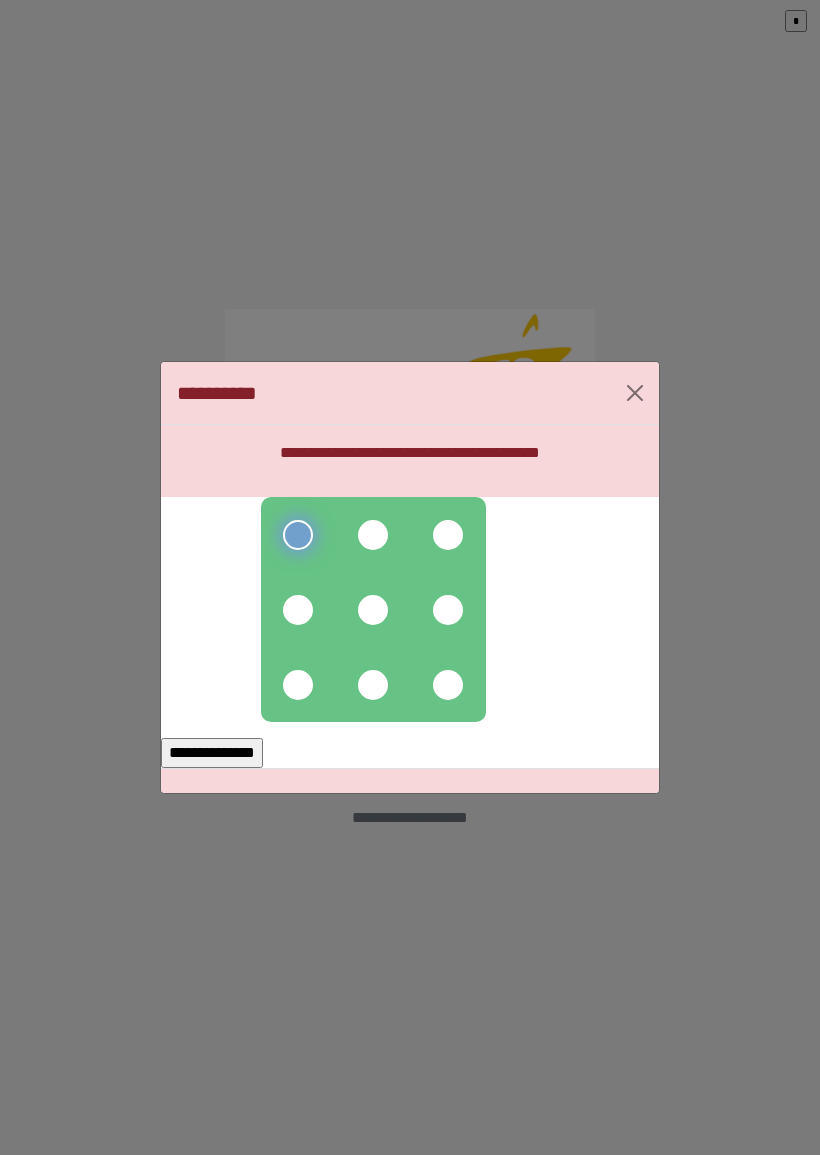 click at bounding box center (373, 535) 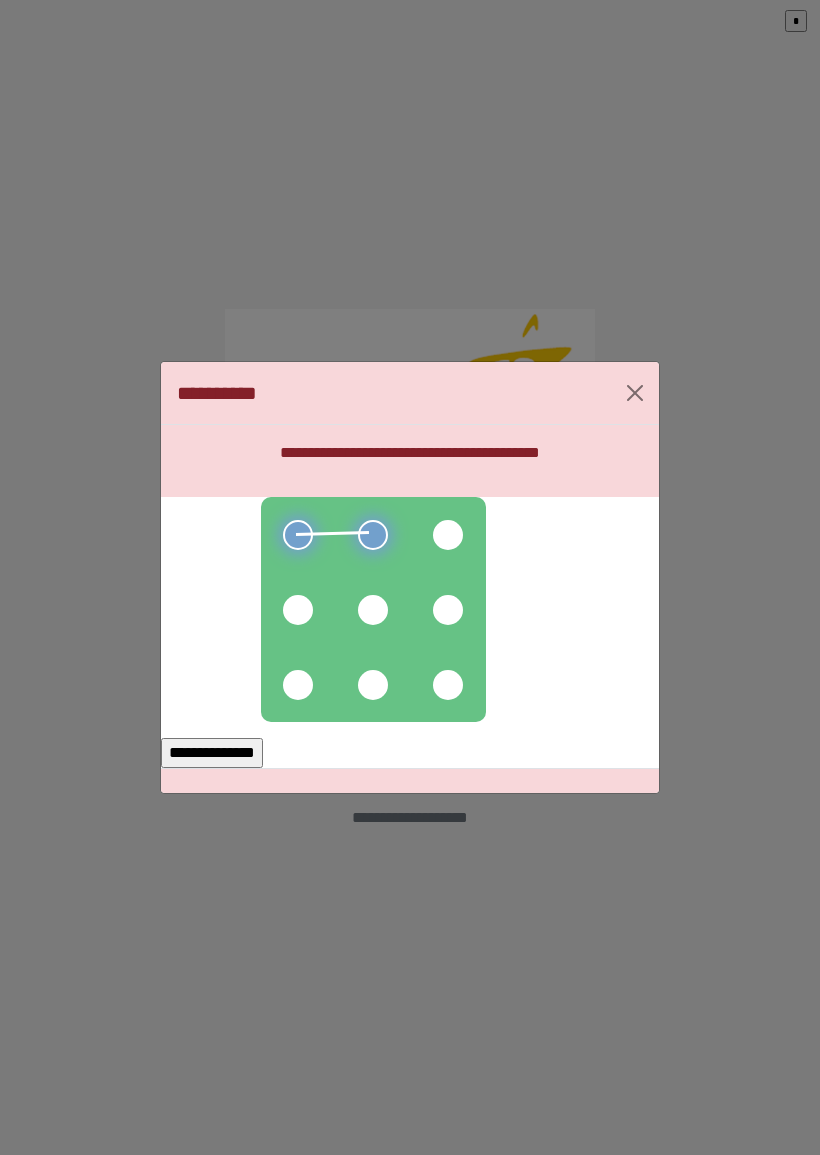 click at bounding box center [448, 535] 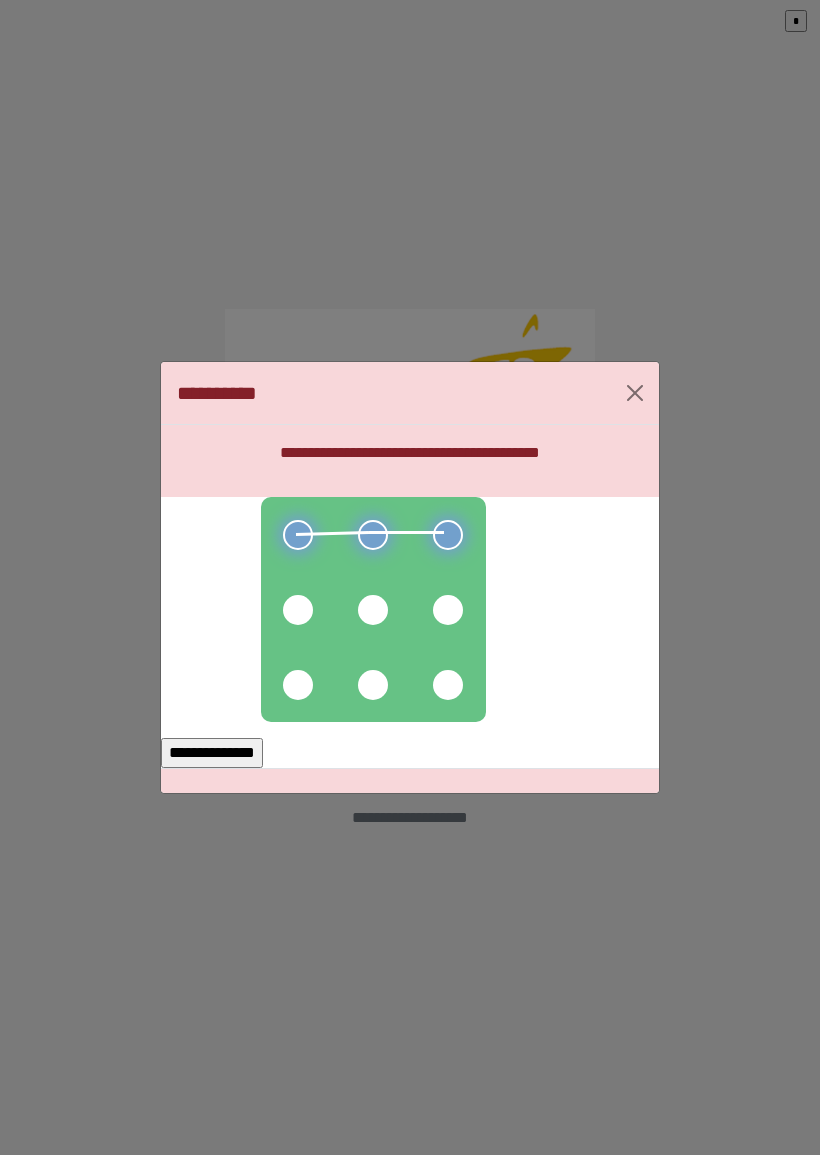 click at bounding box center [448, 610] 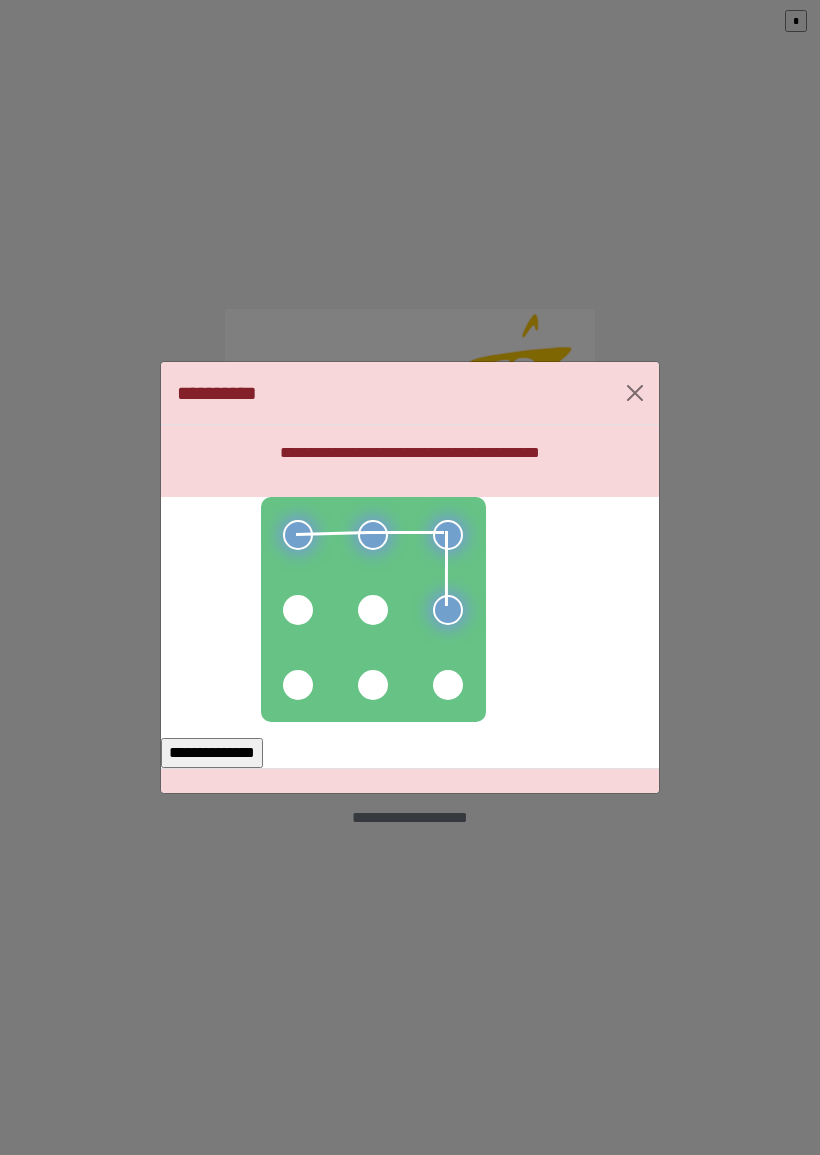 click at bounding box center [448, 685] 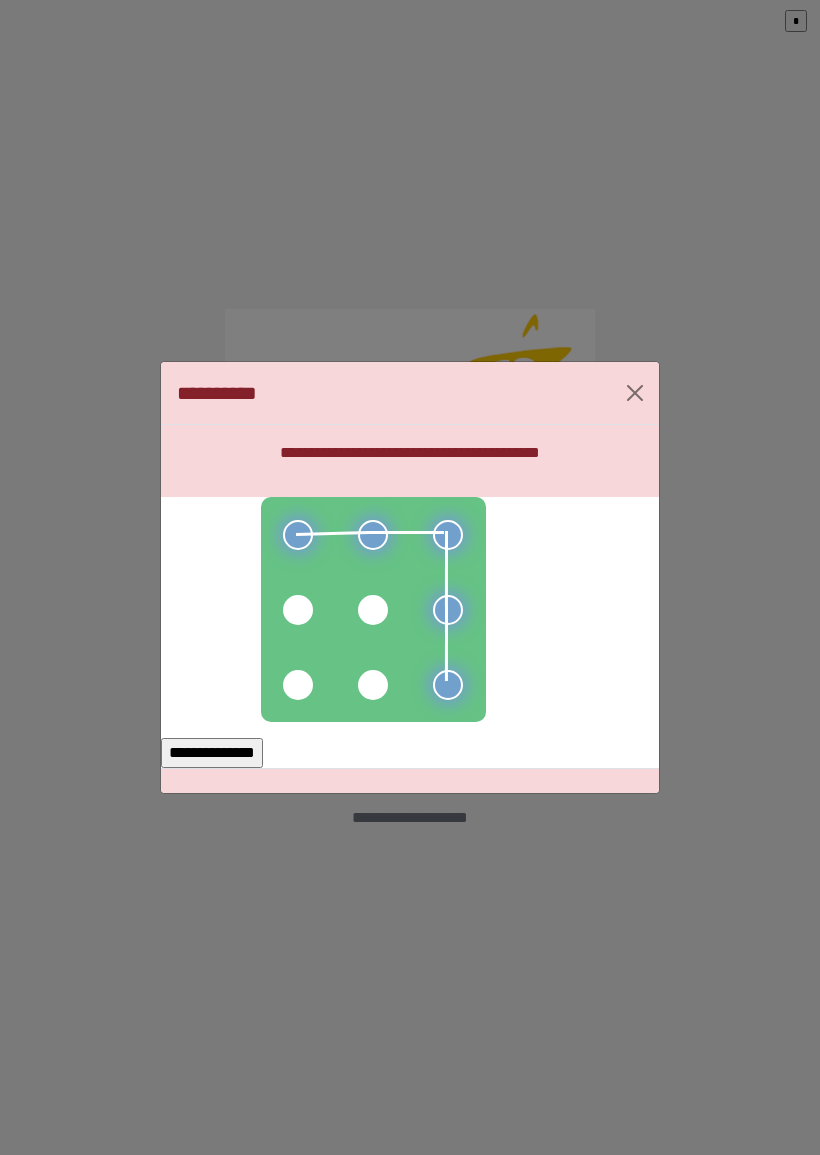 click on "**********" at bounding box center [212, 753] 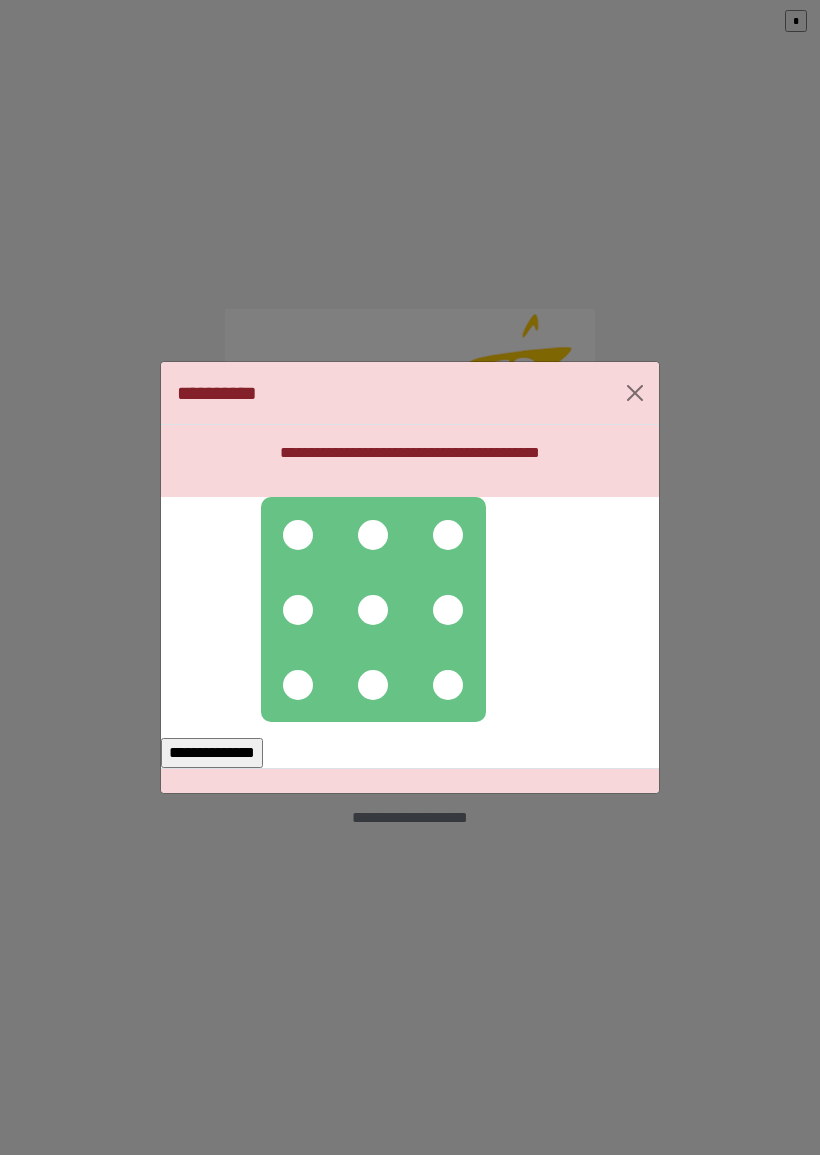 click on "**********" at bounding box center (410, 577) 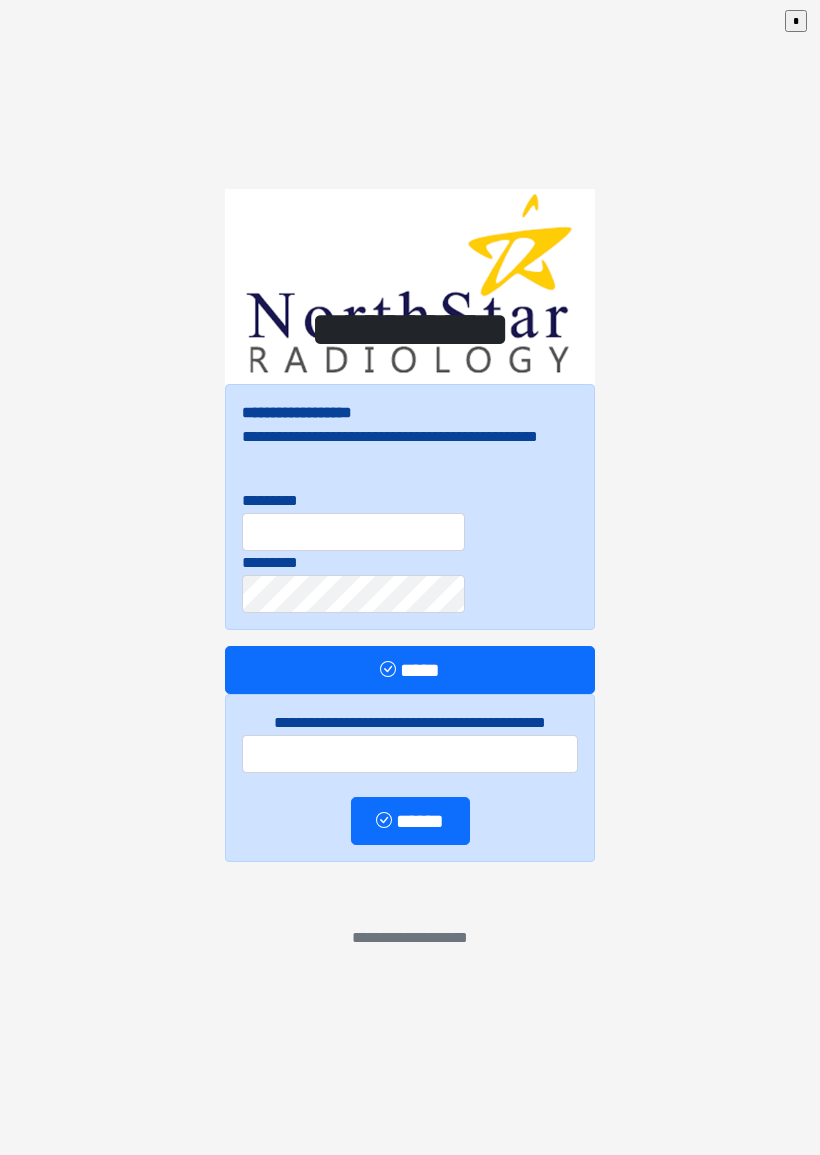 scroll, scrollTop: 0, scrollLeft: 0, axis: both 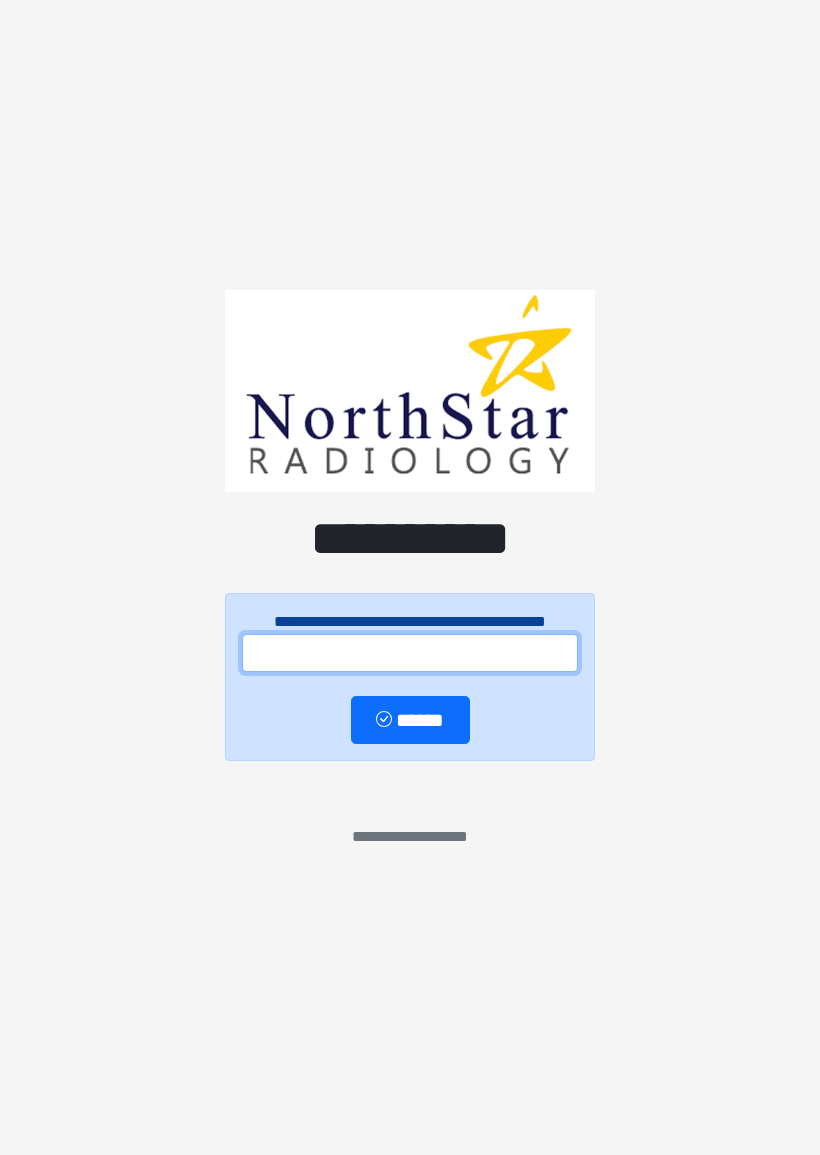 click at bounding box center (410, 653) 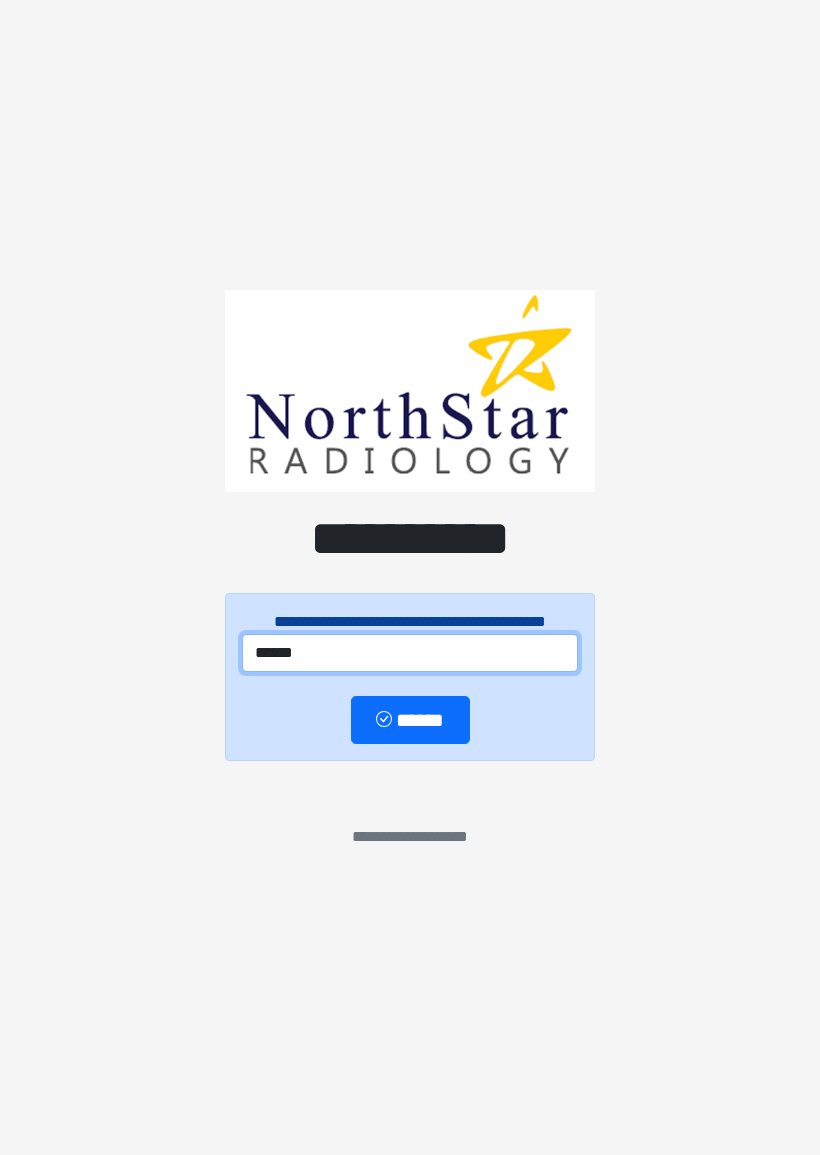 type on "******" 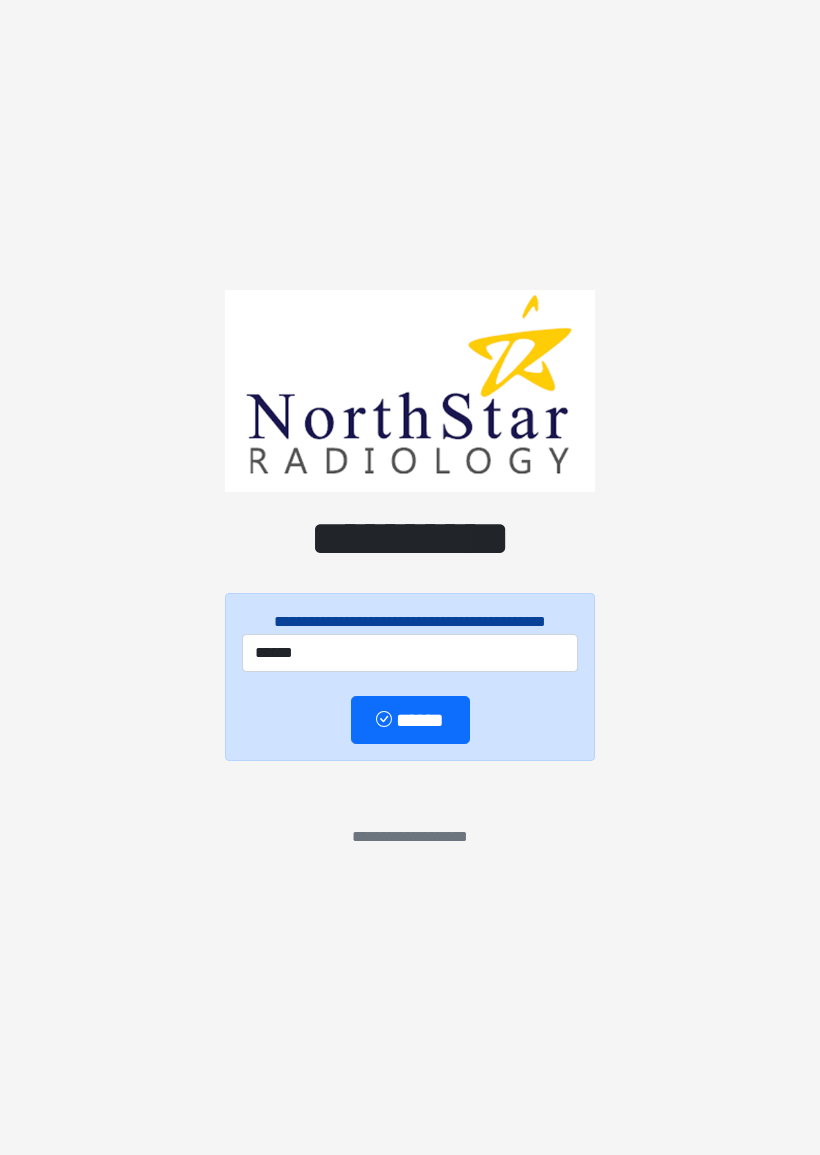 click on "******" at bounding box center [410, 720] 